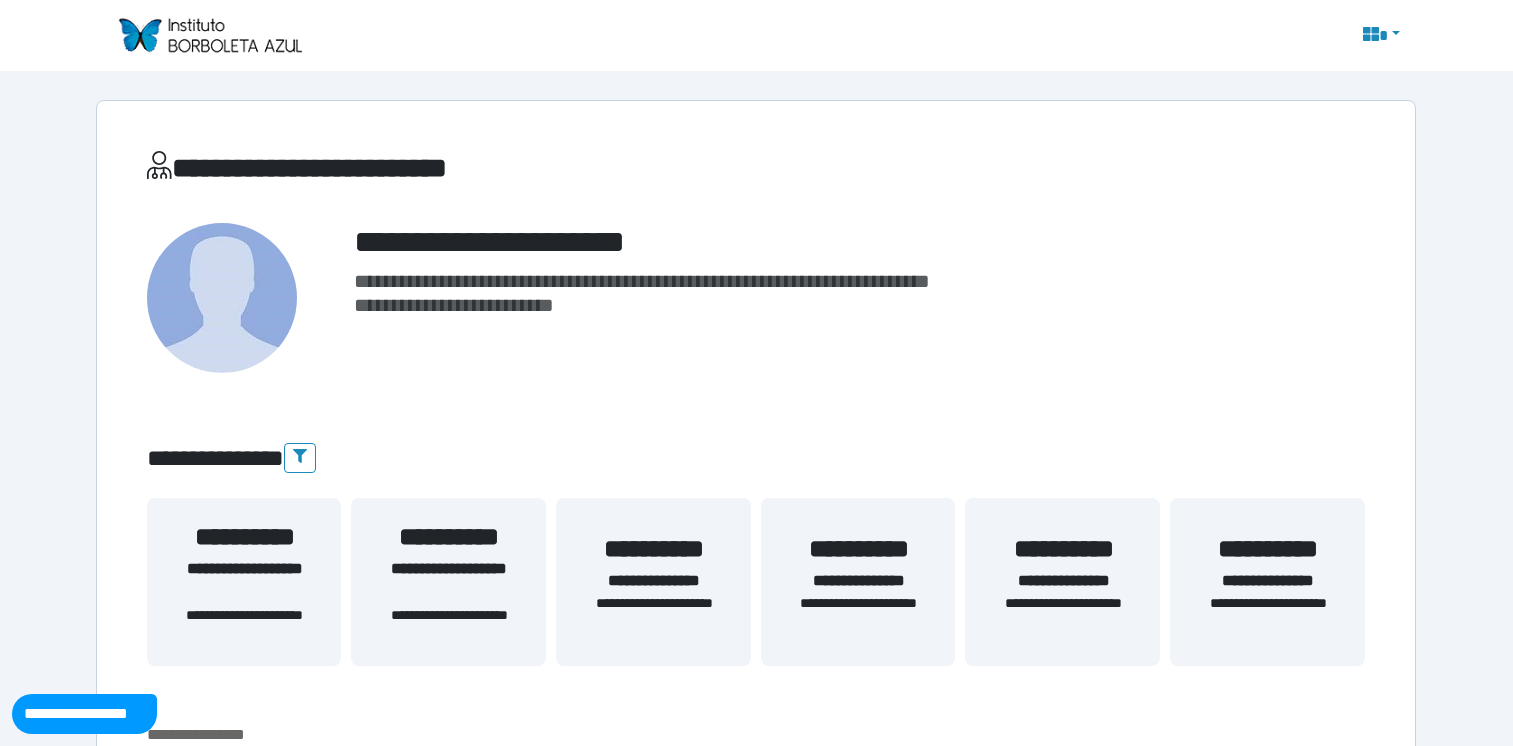scroll, scrollTop: 0, scrollLeft: 0, axis: both 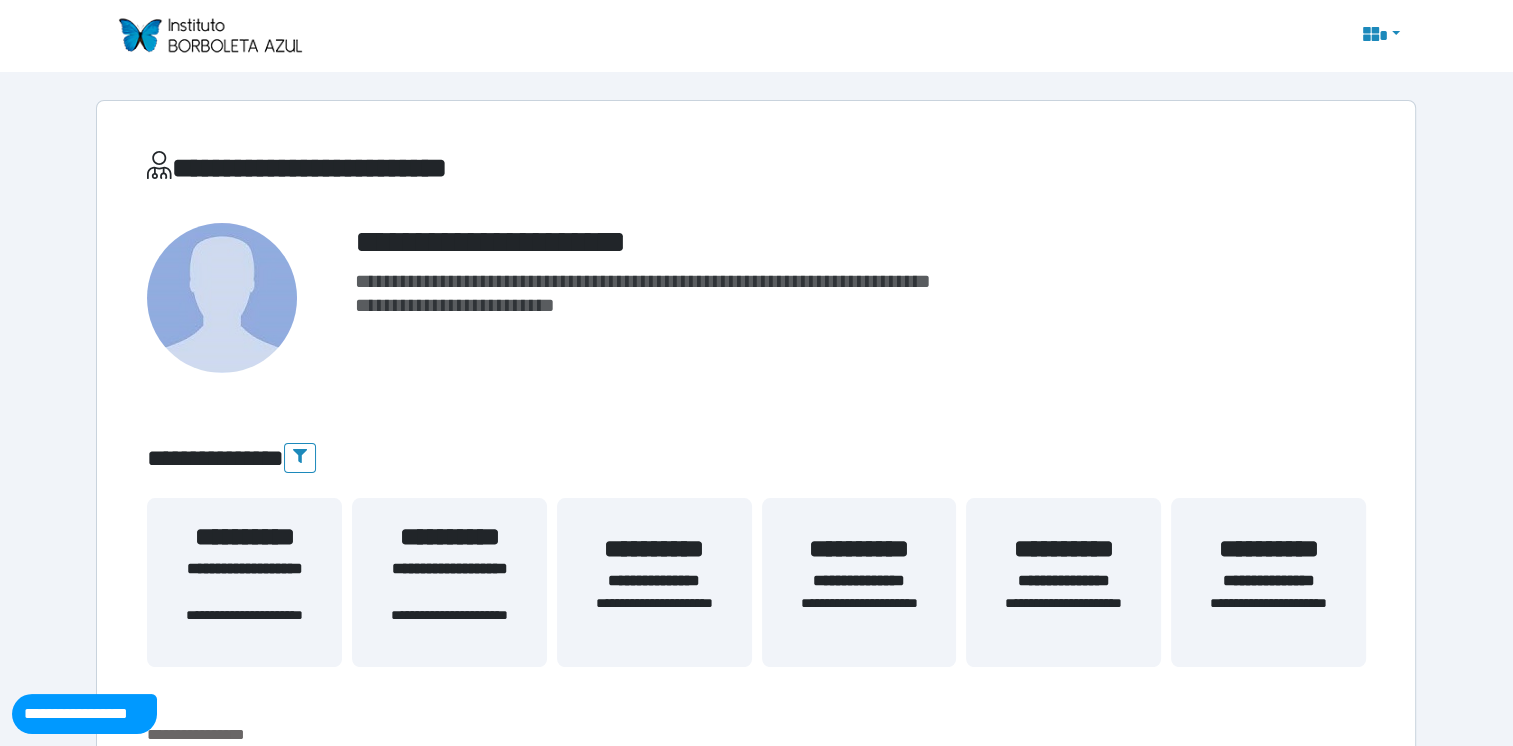 click at bounding box center [209, 35] 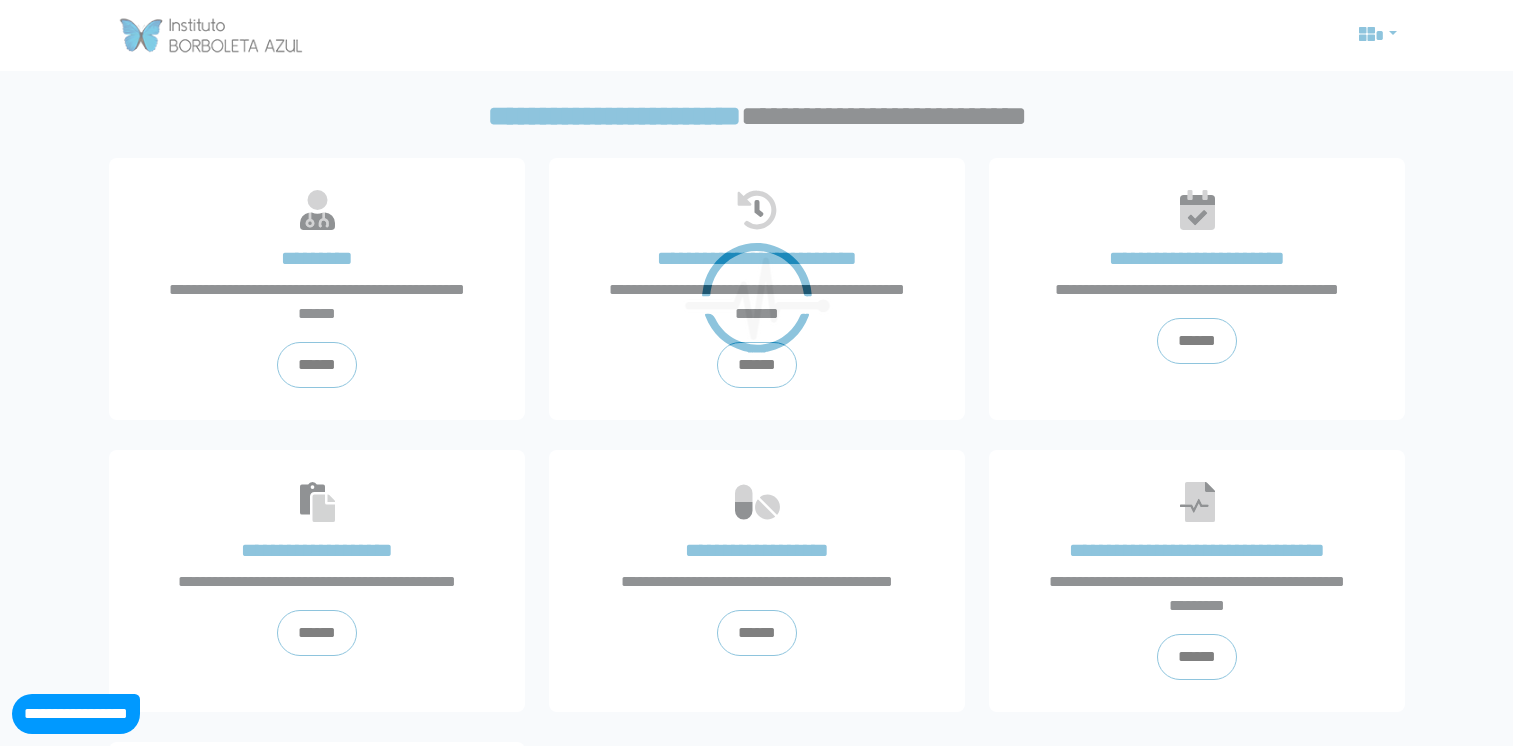 scroll, scrollTop: 0, scrollLeft: 0, axis: both 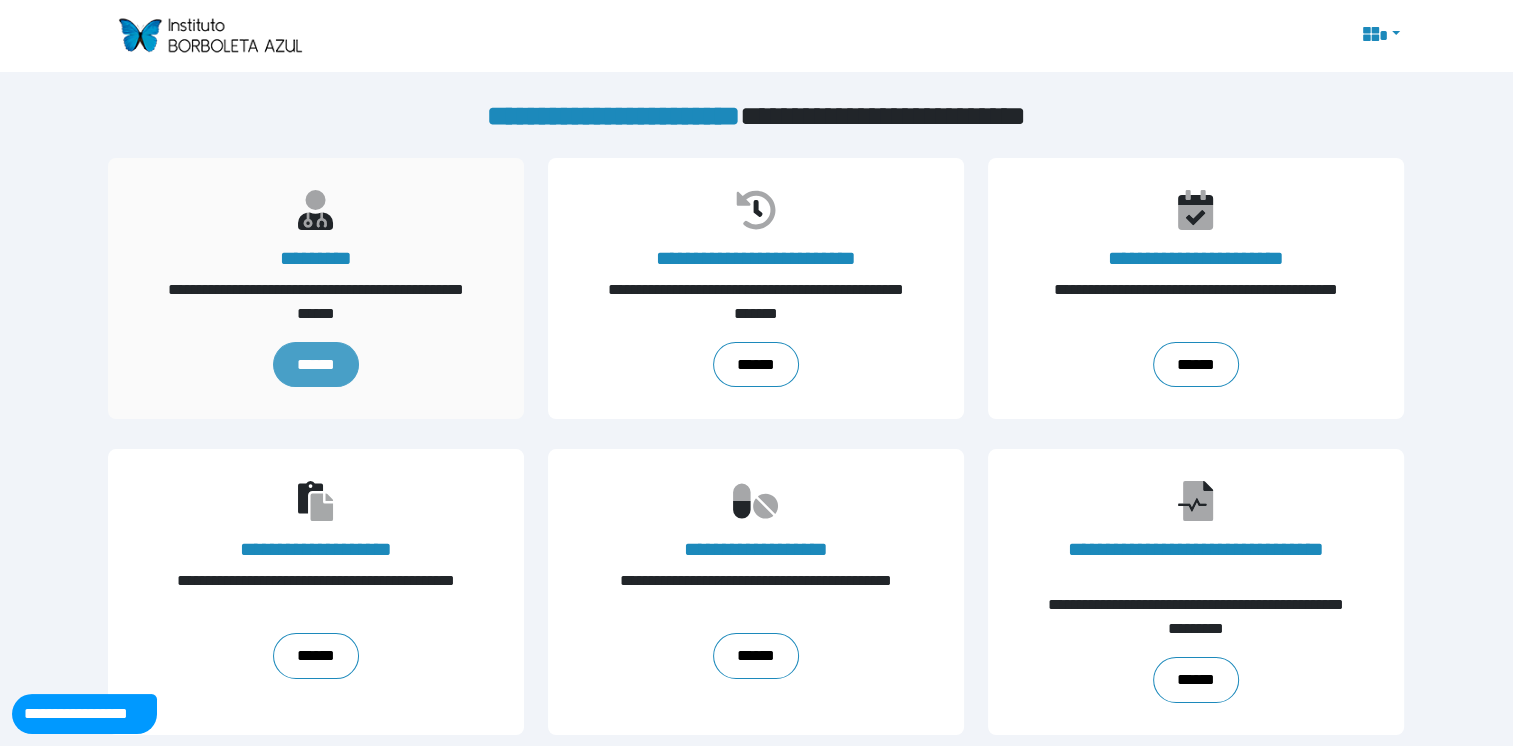 click on "******" at bounding box center (316, 365) 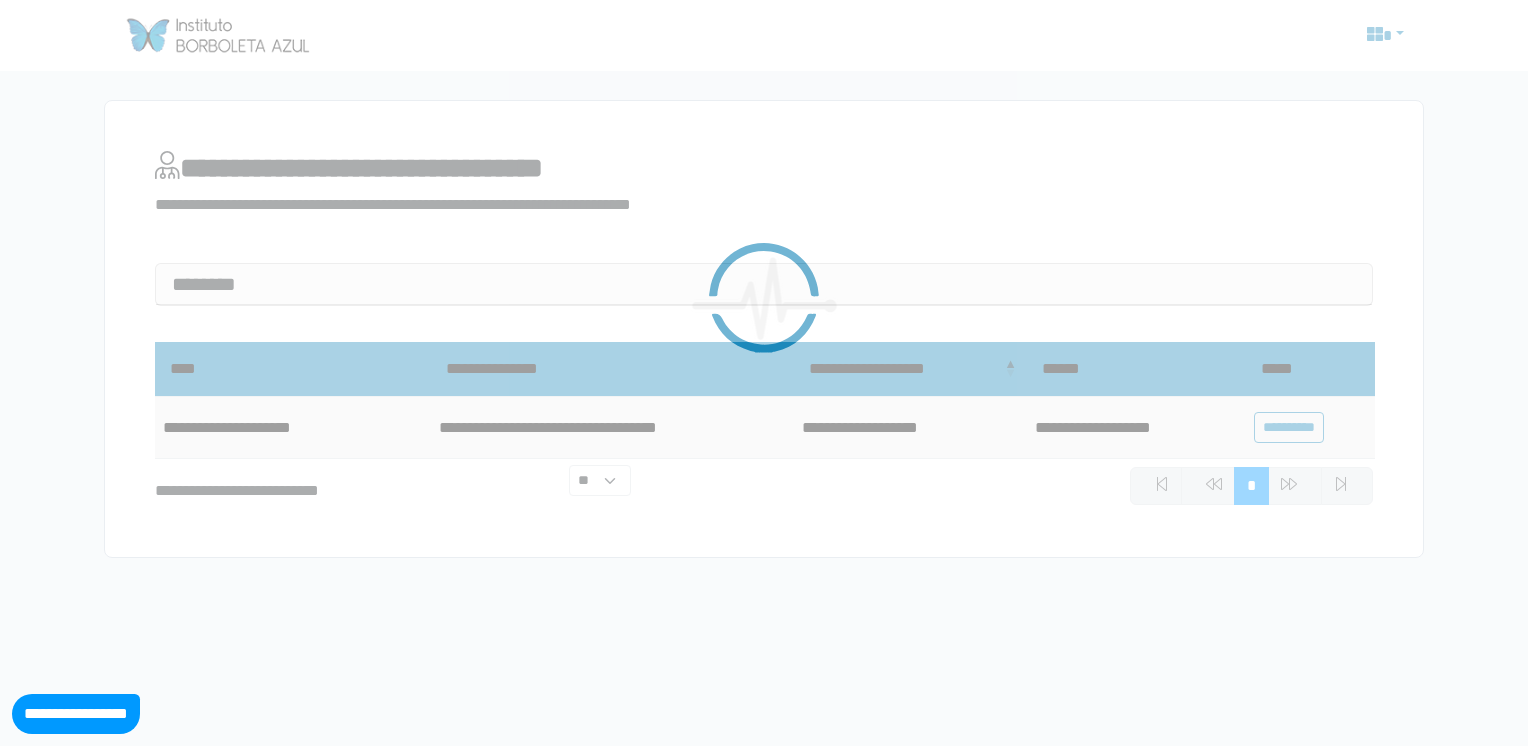 scroll, scrollTop: 0, scrollLeft: 0, axis: both 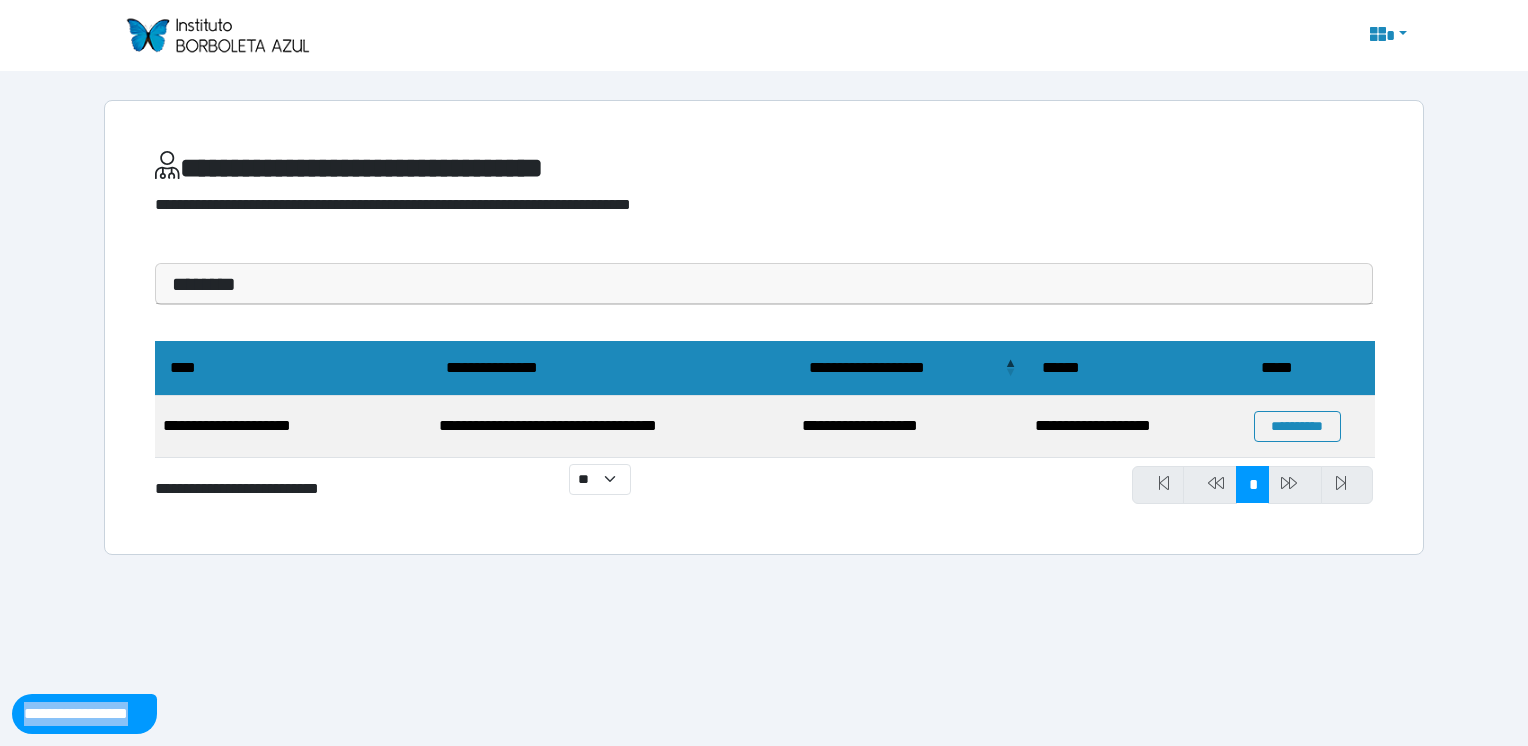 click at bounding box center (217, 35) 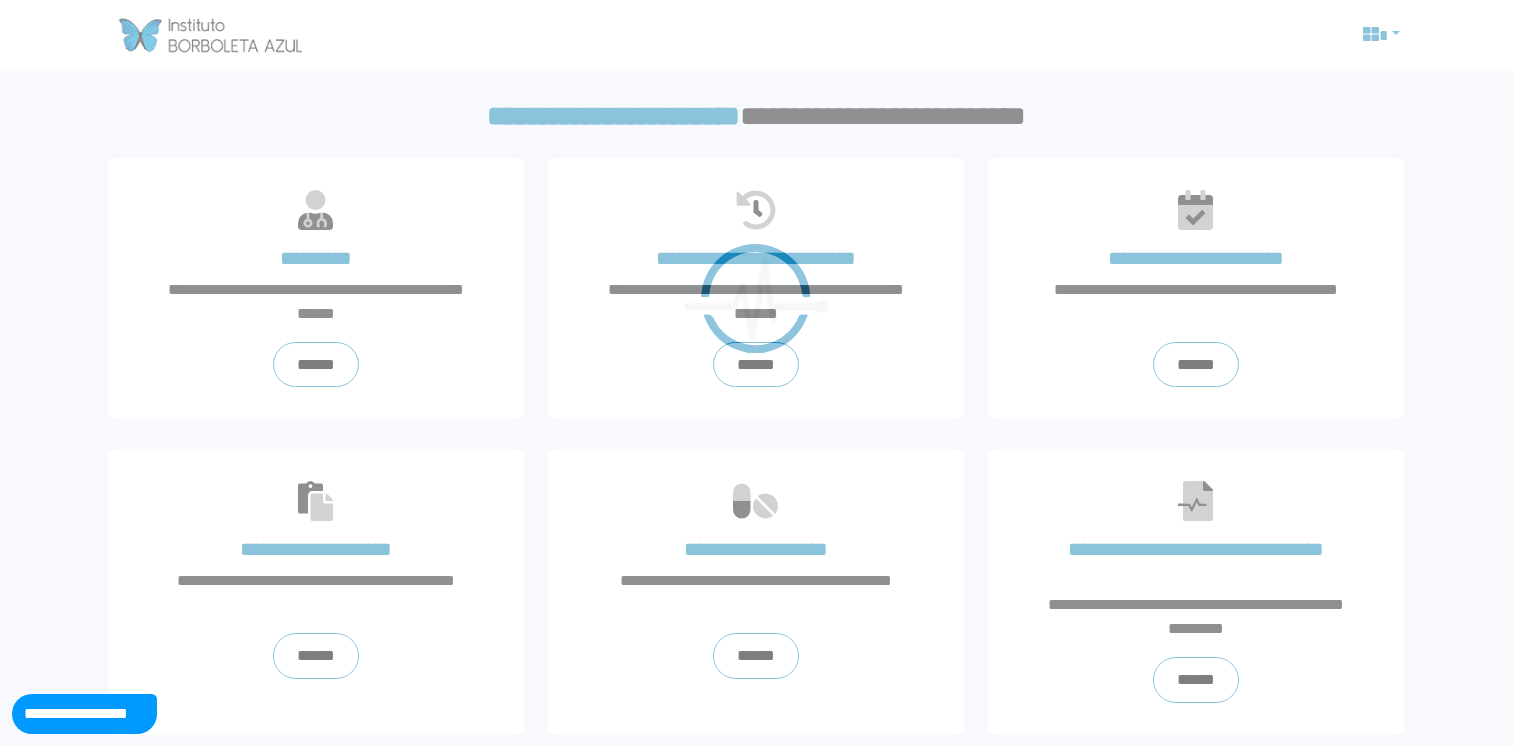 scroll, scrollTop: 0, scrollLeft: 0, axis: both 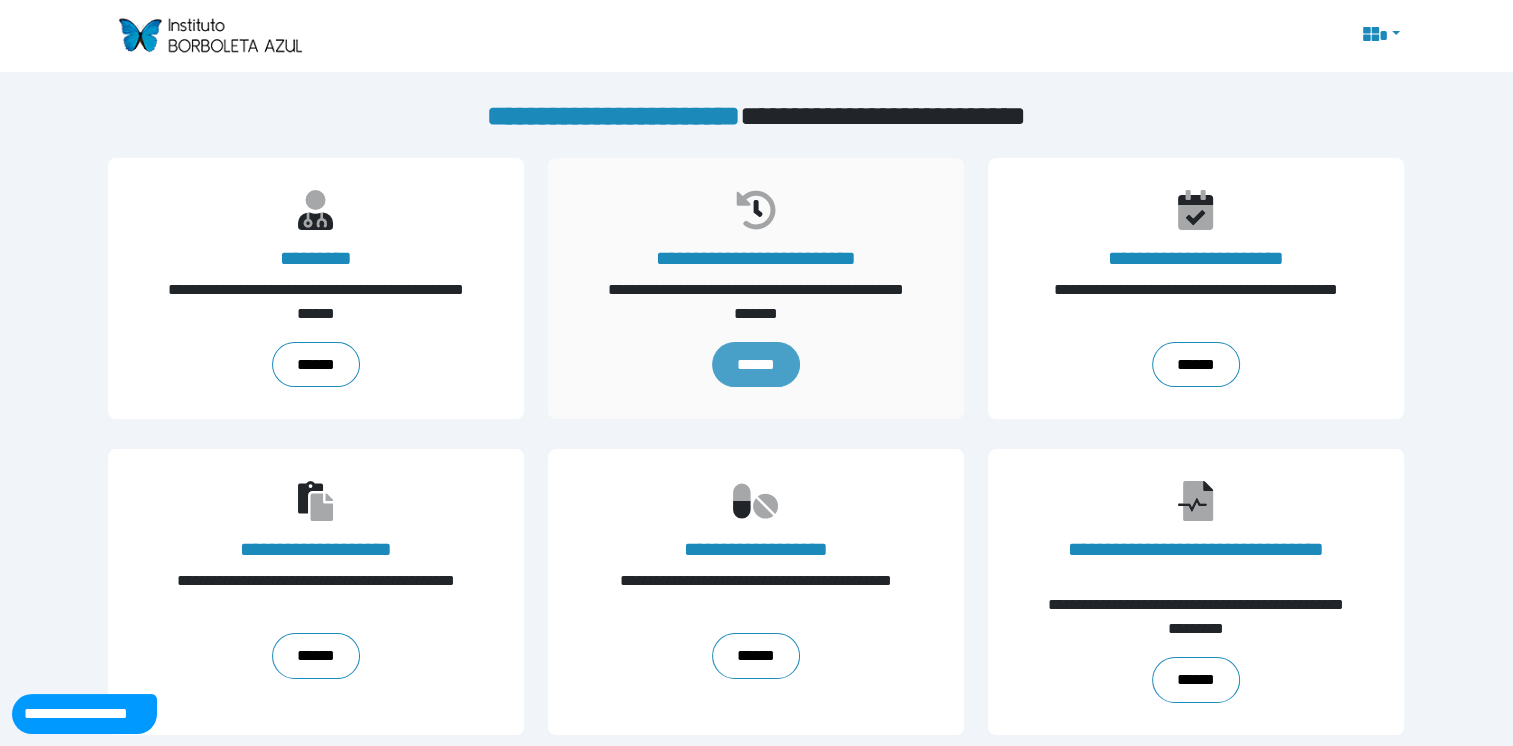 click on "******" at bounding box center [756, 365] 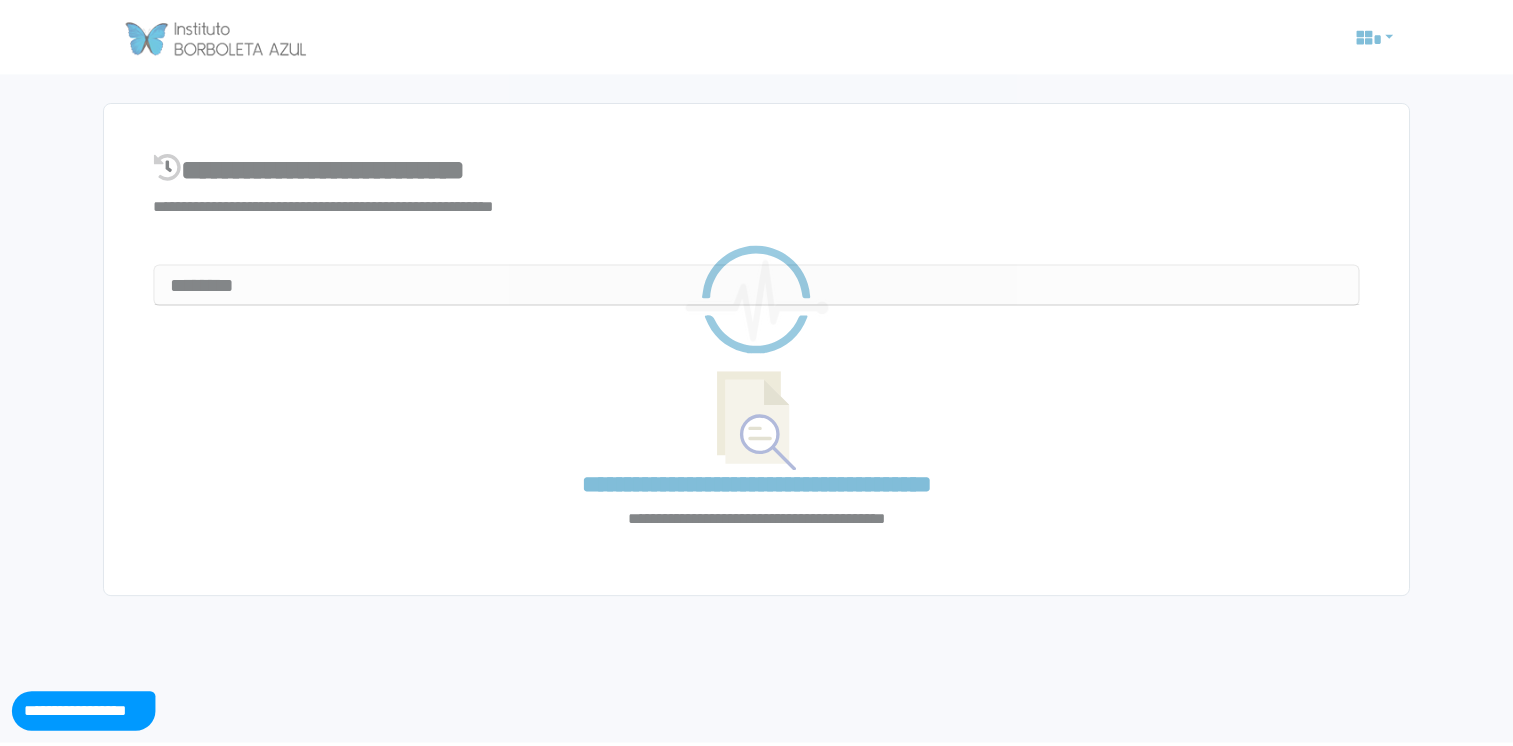 scroll, scrollTop: 0, scrollLeft: 0, axis: both 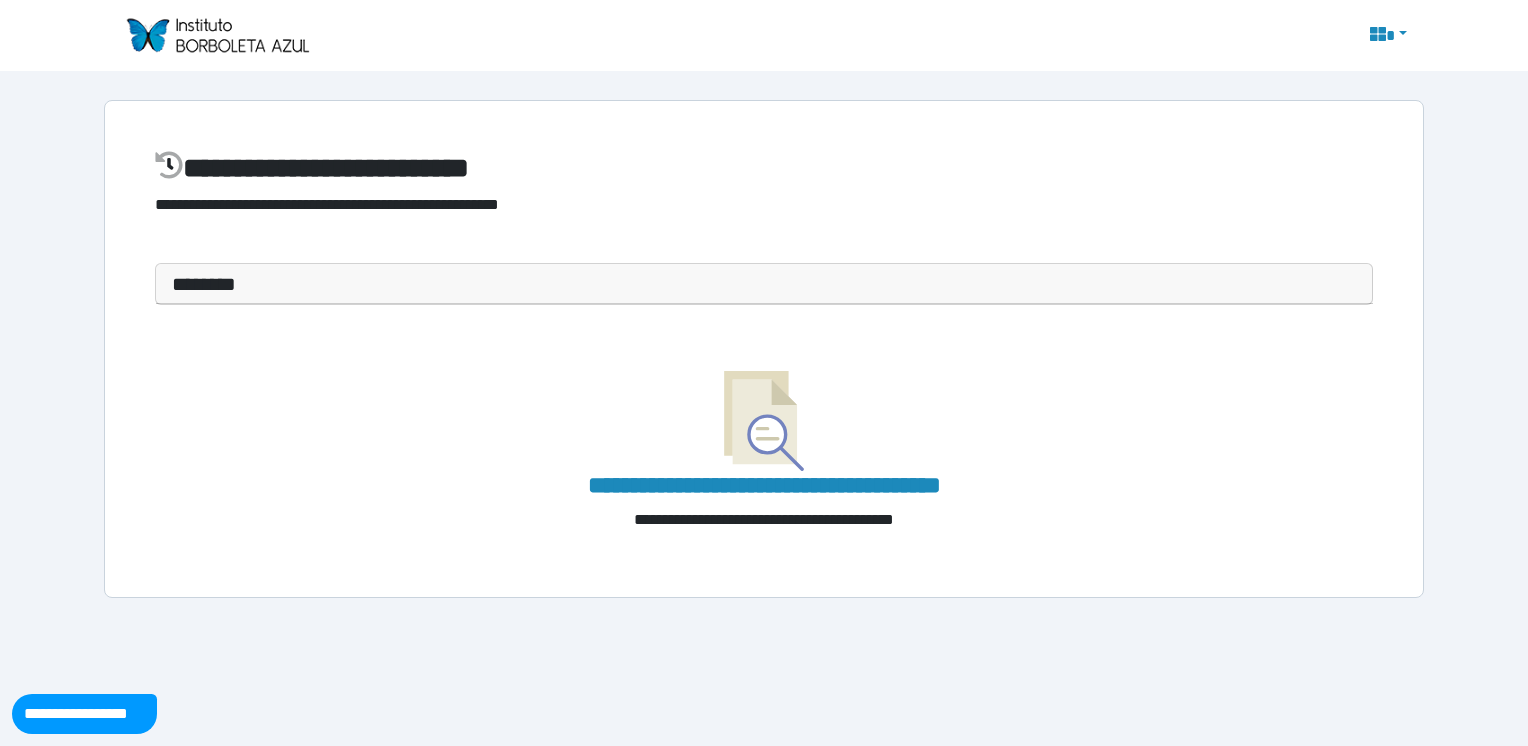 click on "********" at bounding box center [764, 284] 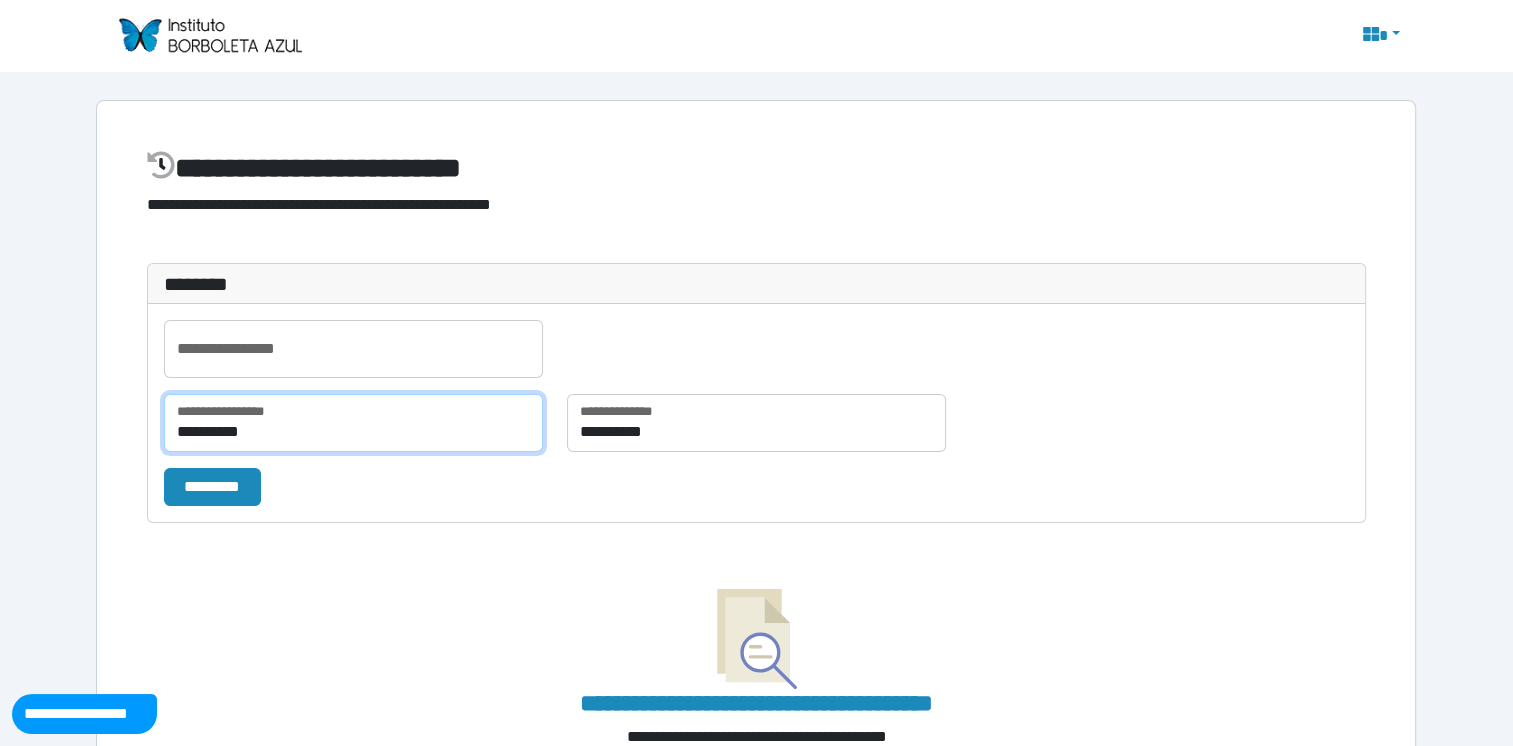 click on "**********" at bounding box center (353, 423) 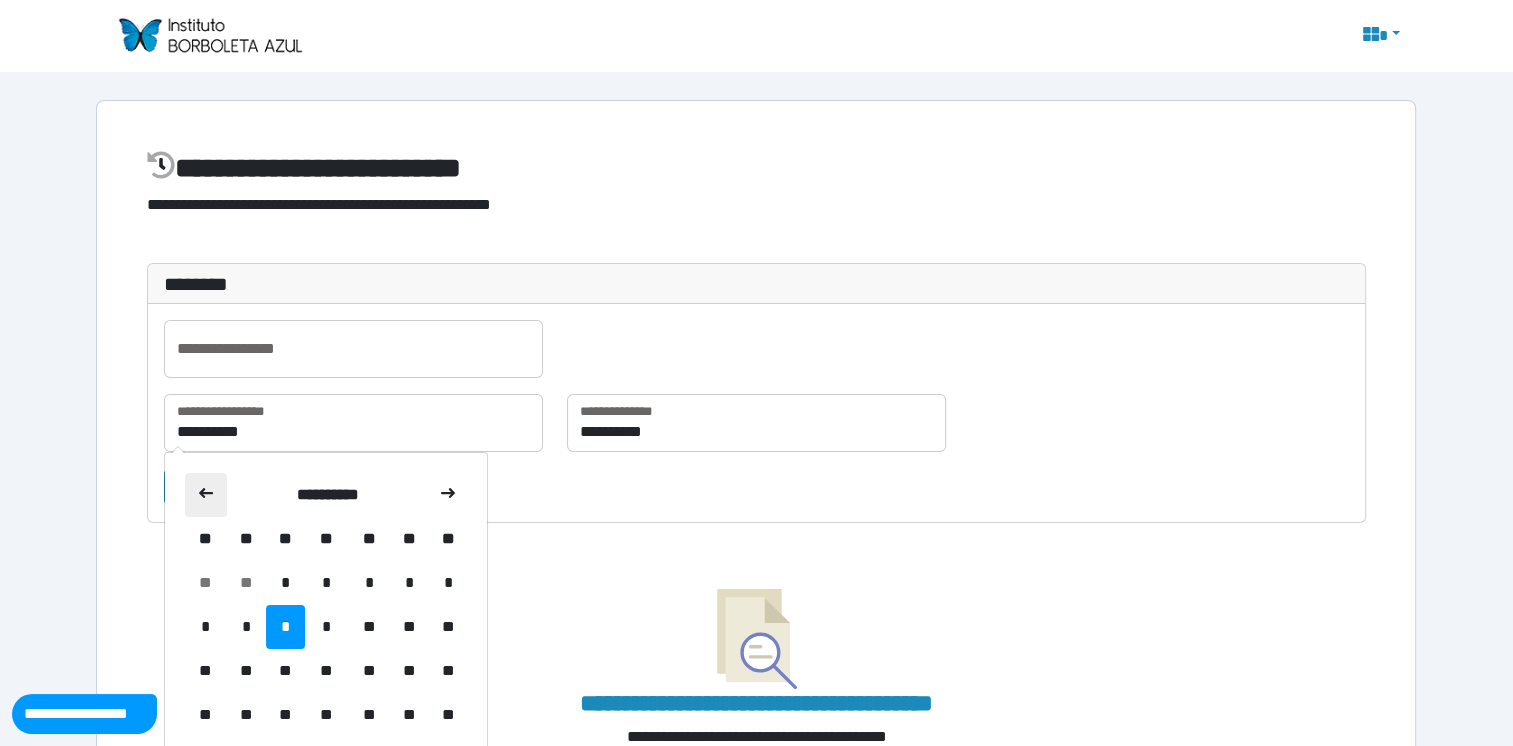drag, startPoint x: 203, startPoint y: 505, endPoint x: 201, endPoint y: 495, distance: 10.198039 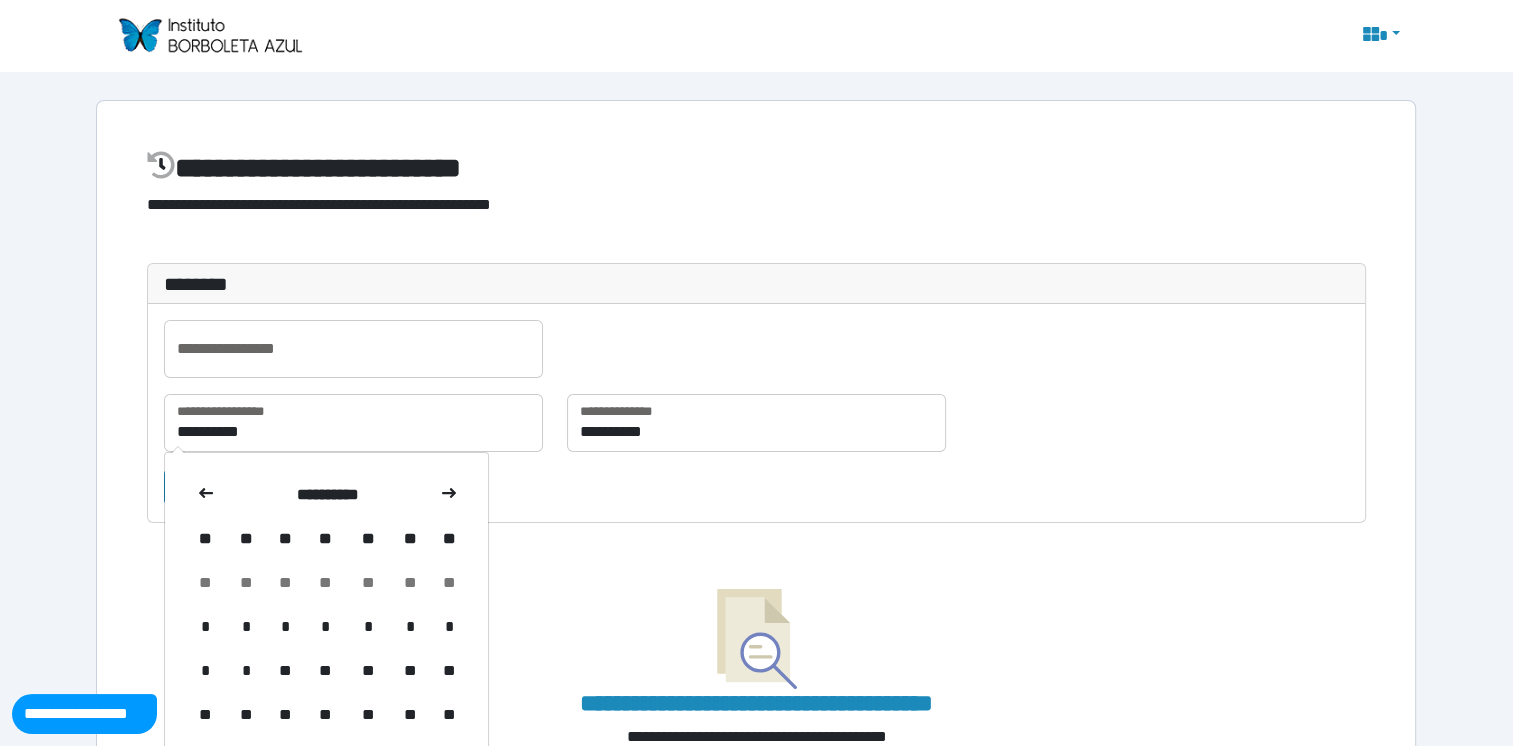 click on "**" at bounding box center [285, 583] 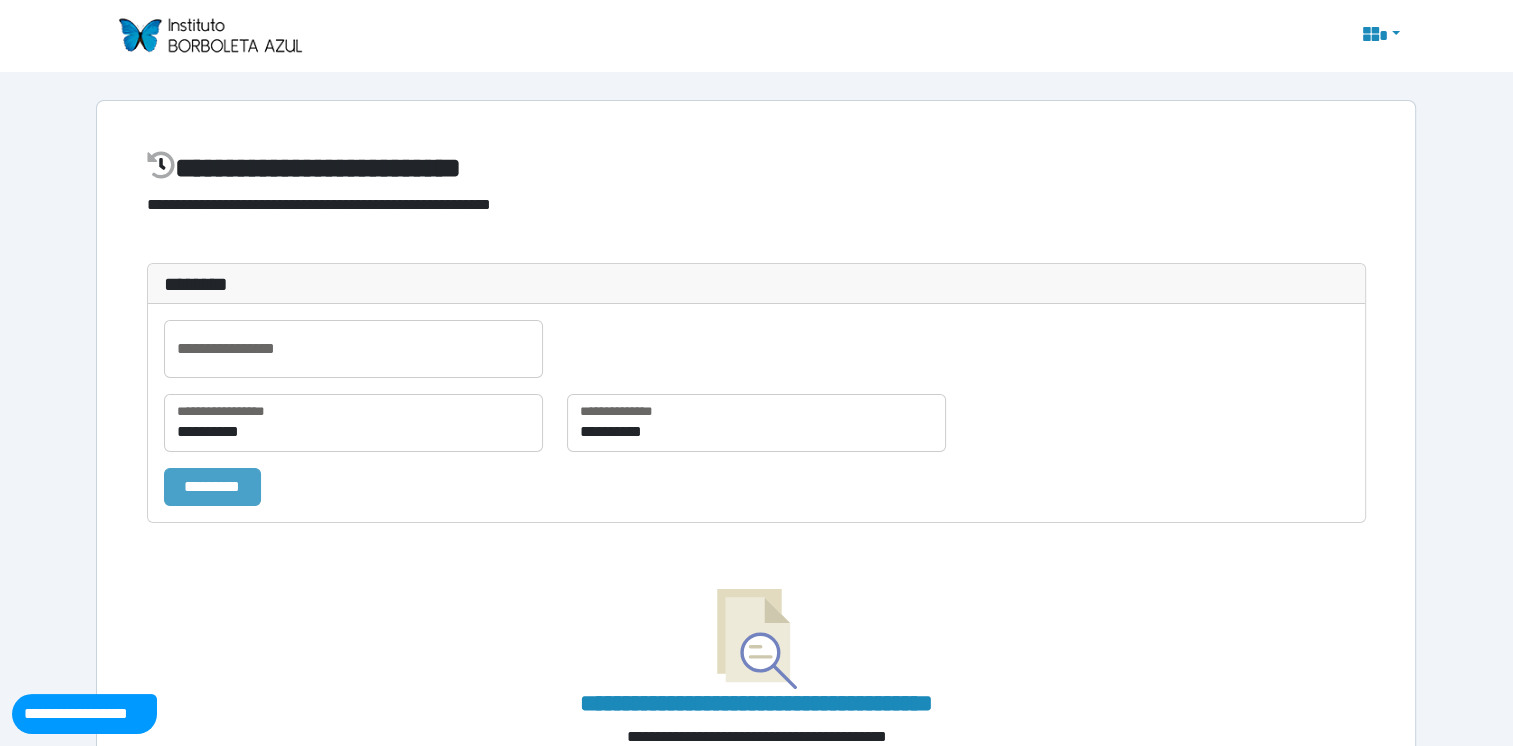 click on "*********" at bounding box center [212, 487] 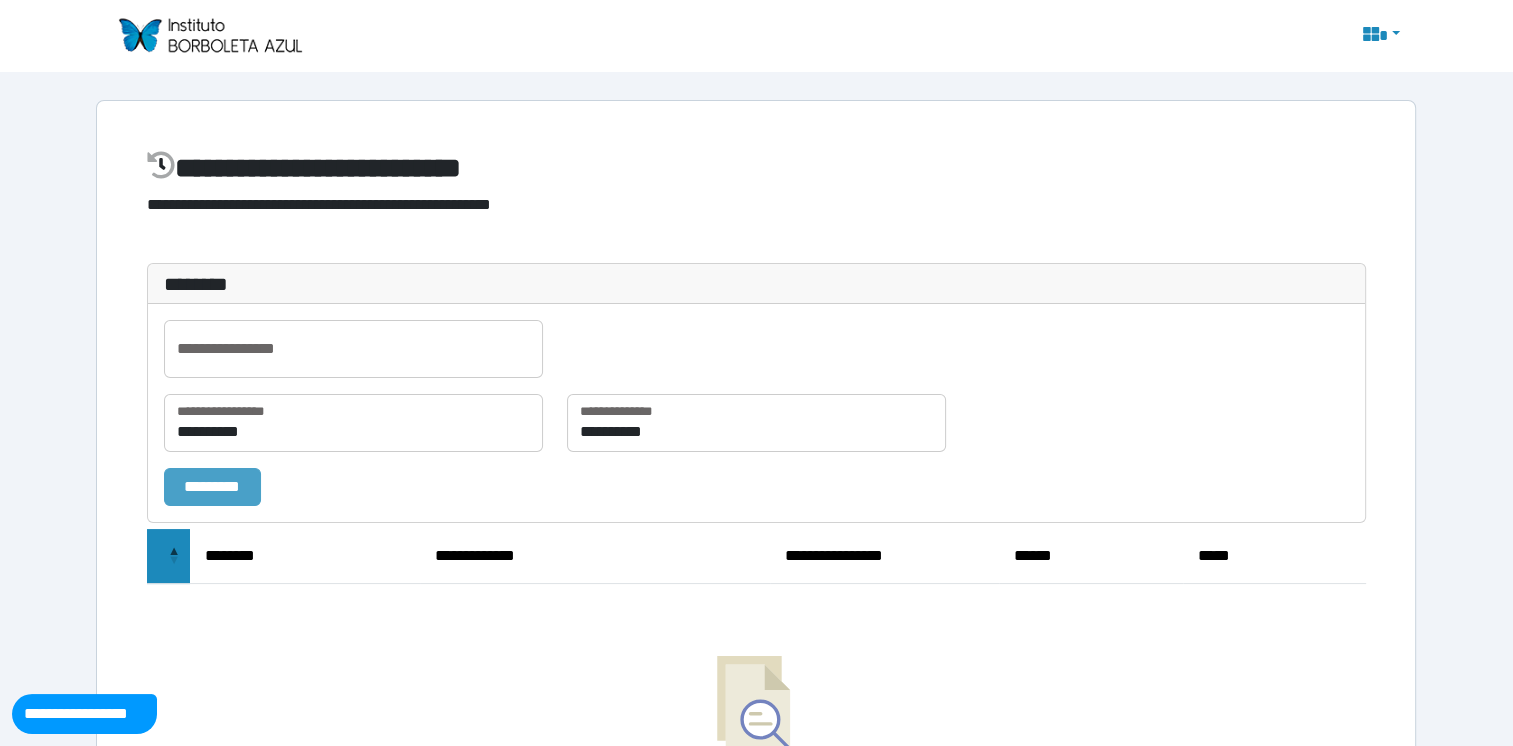 select on "**" 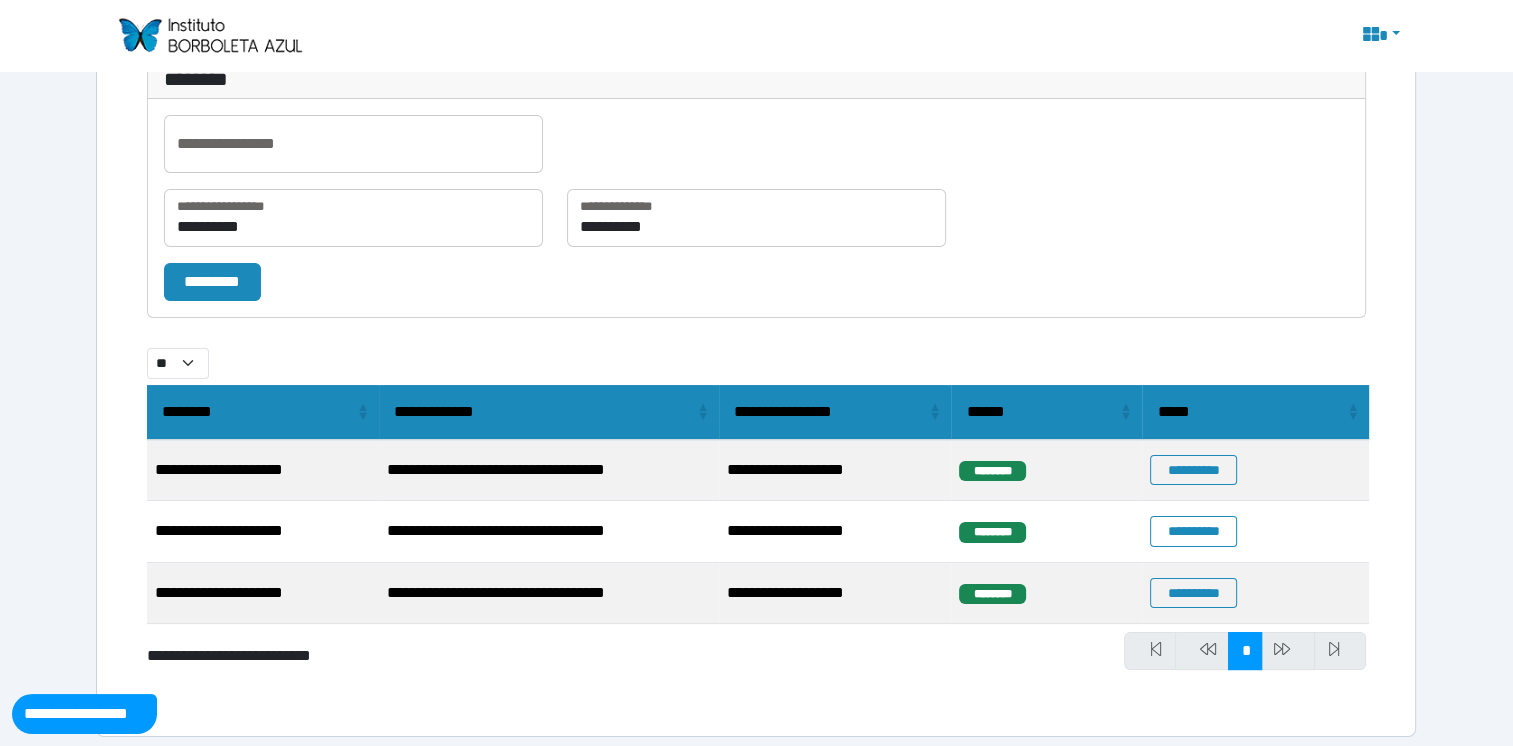 scroll, scrollTop: 216, scrollLeft: 0, axis: vertical 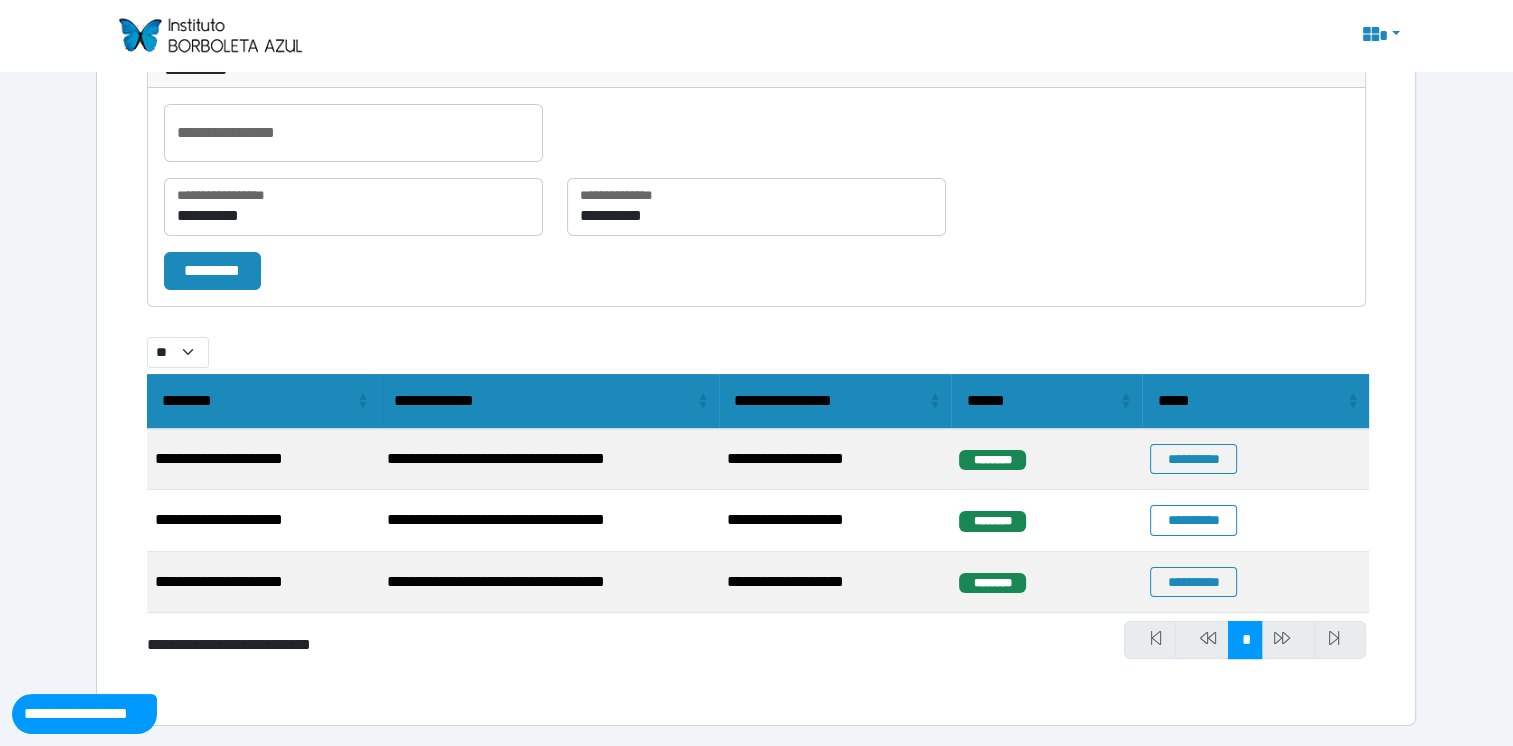 click at bounding box center [209, 35] 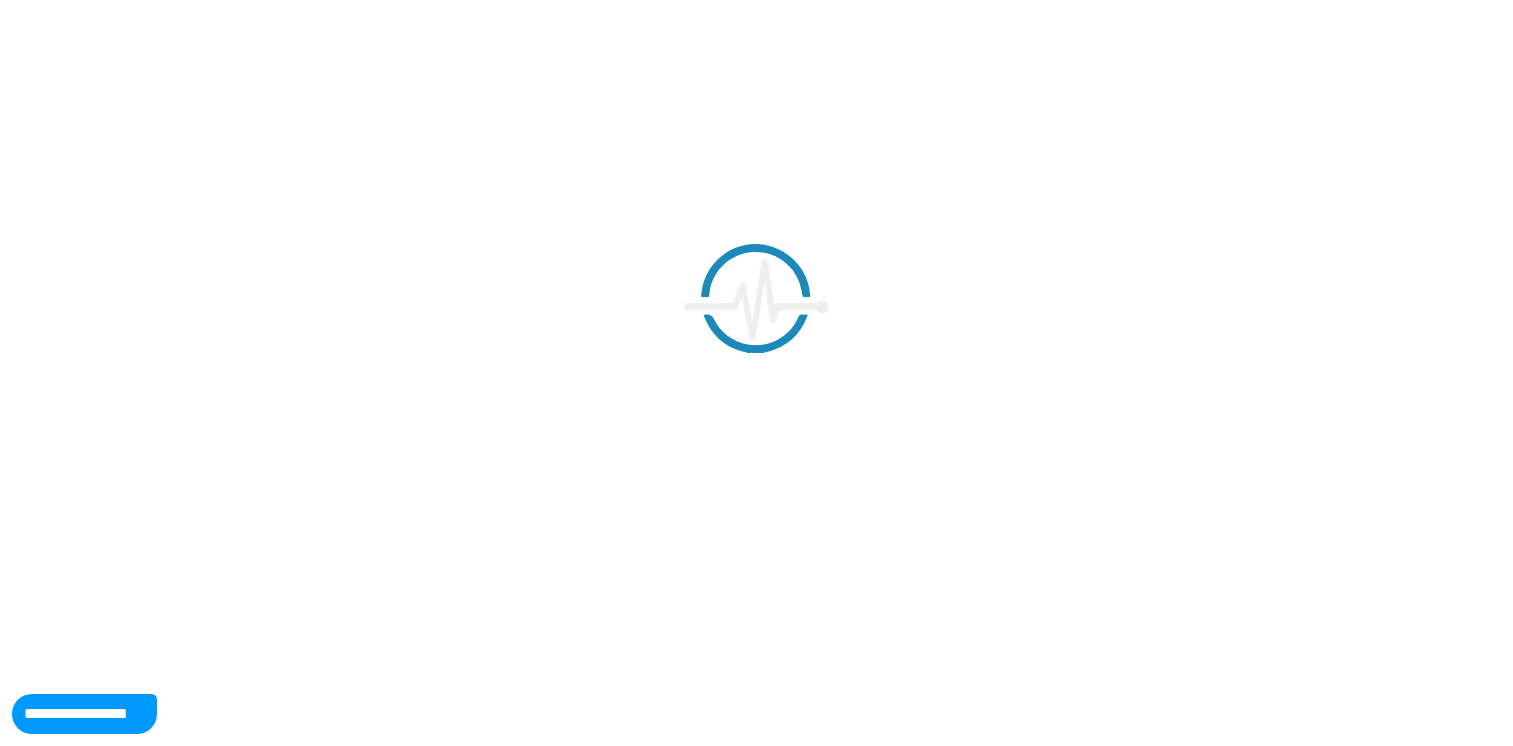 scroll, scrollTop: 0, scrollLeft: 0, axis: both 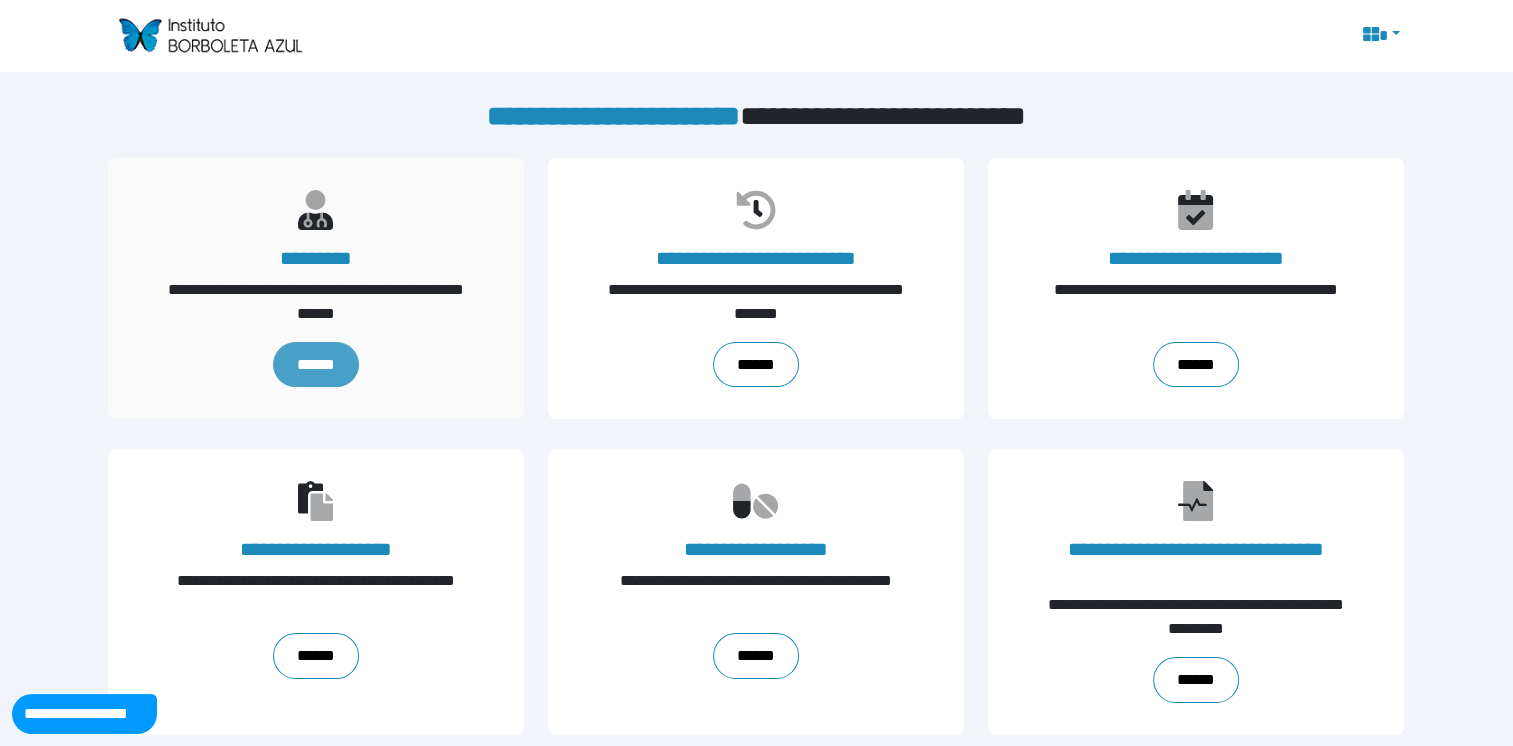 click on "******" at bounding box center [316, 365] 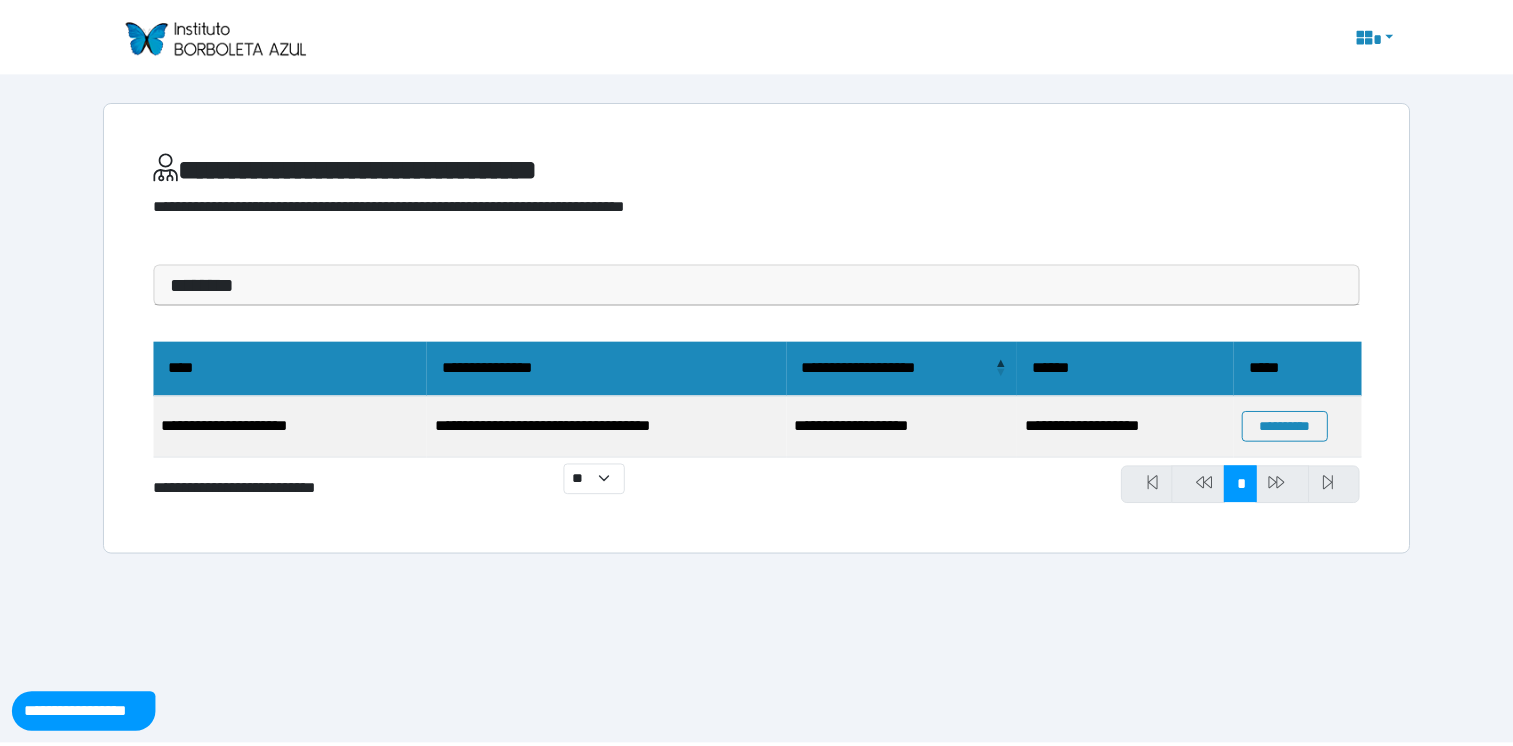 scroll, scrollTop: 0, scrollLeft: 0, axis: both 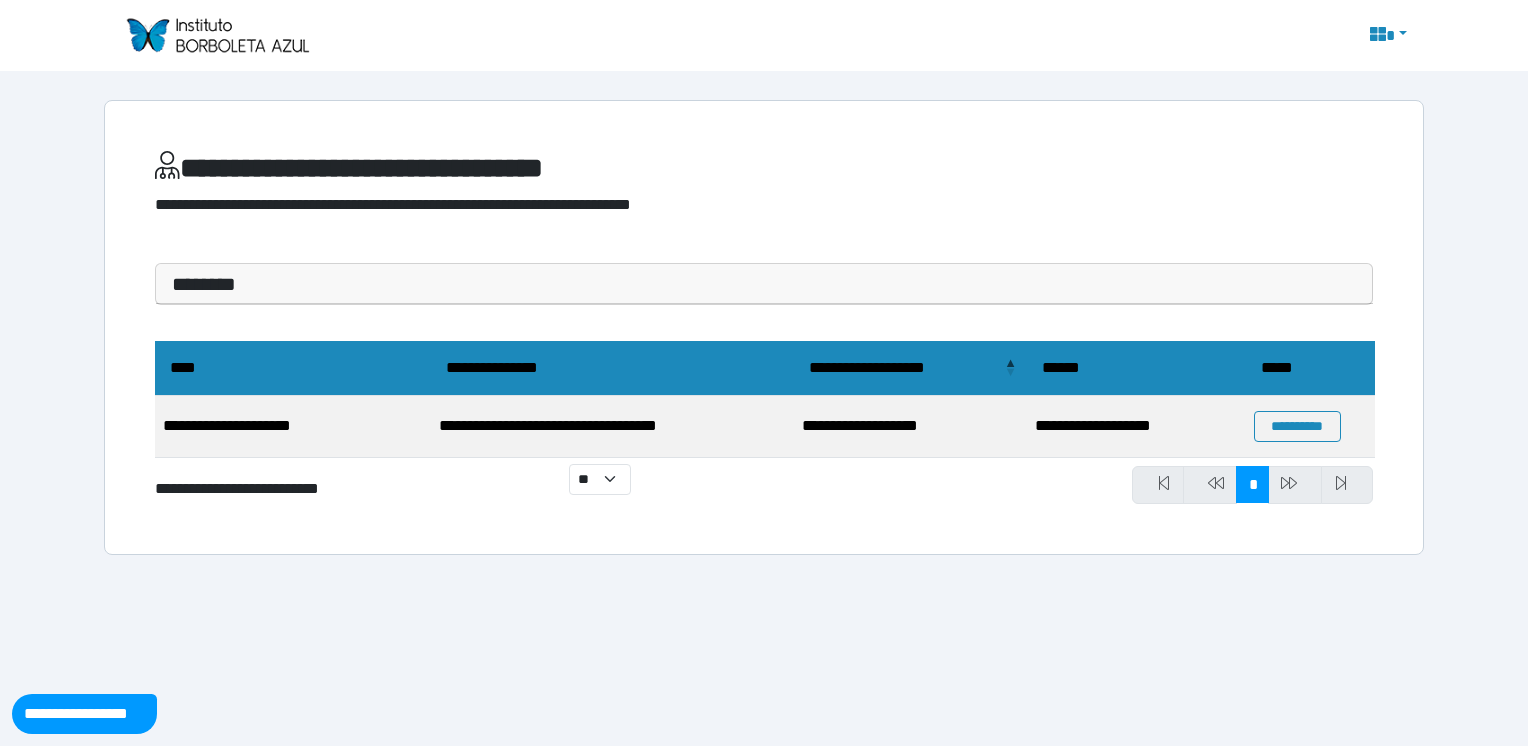 click on "********" at bounding box center (764, 284) 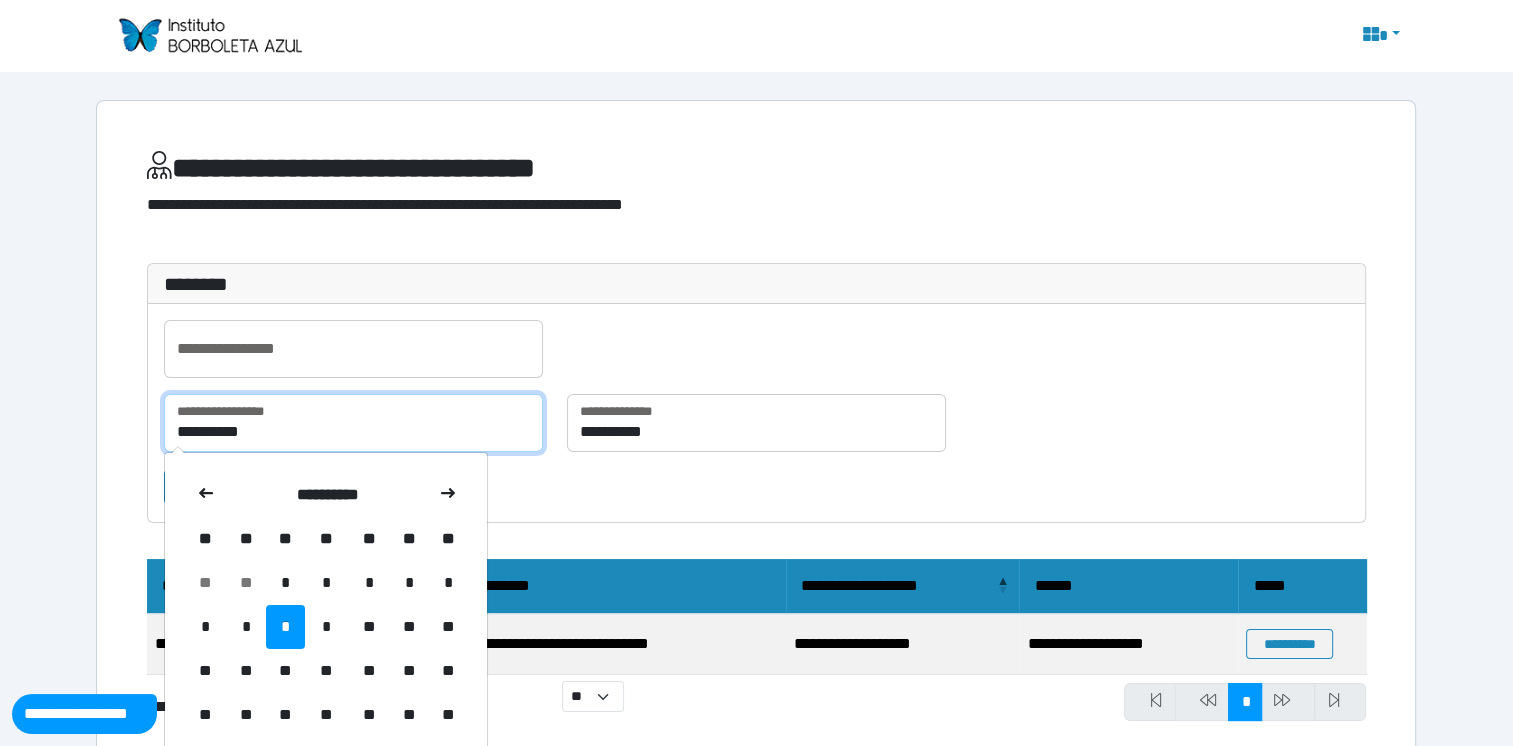 click on "**********" at bounding box center (353, 423) 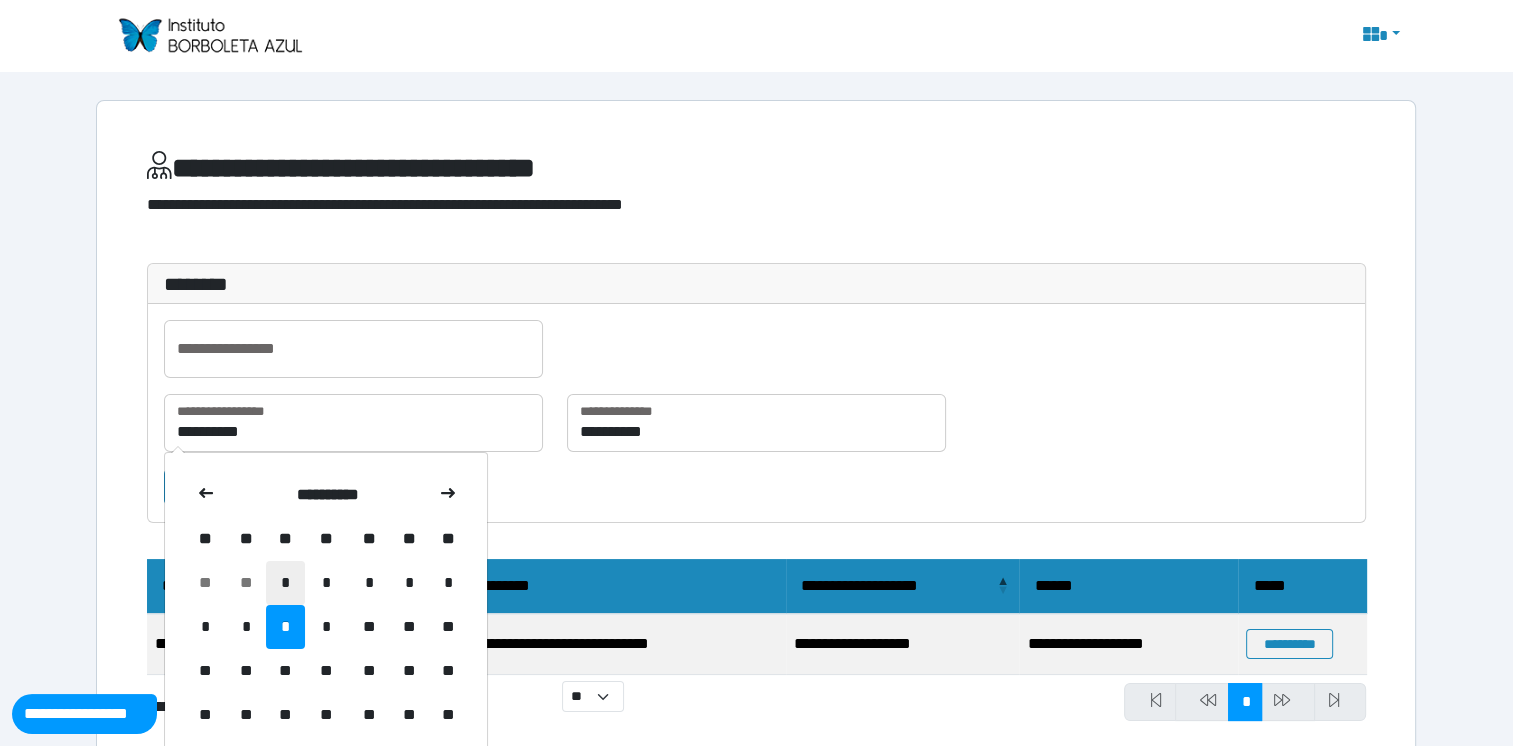 click on "*" at bounding box center [285, 583] 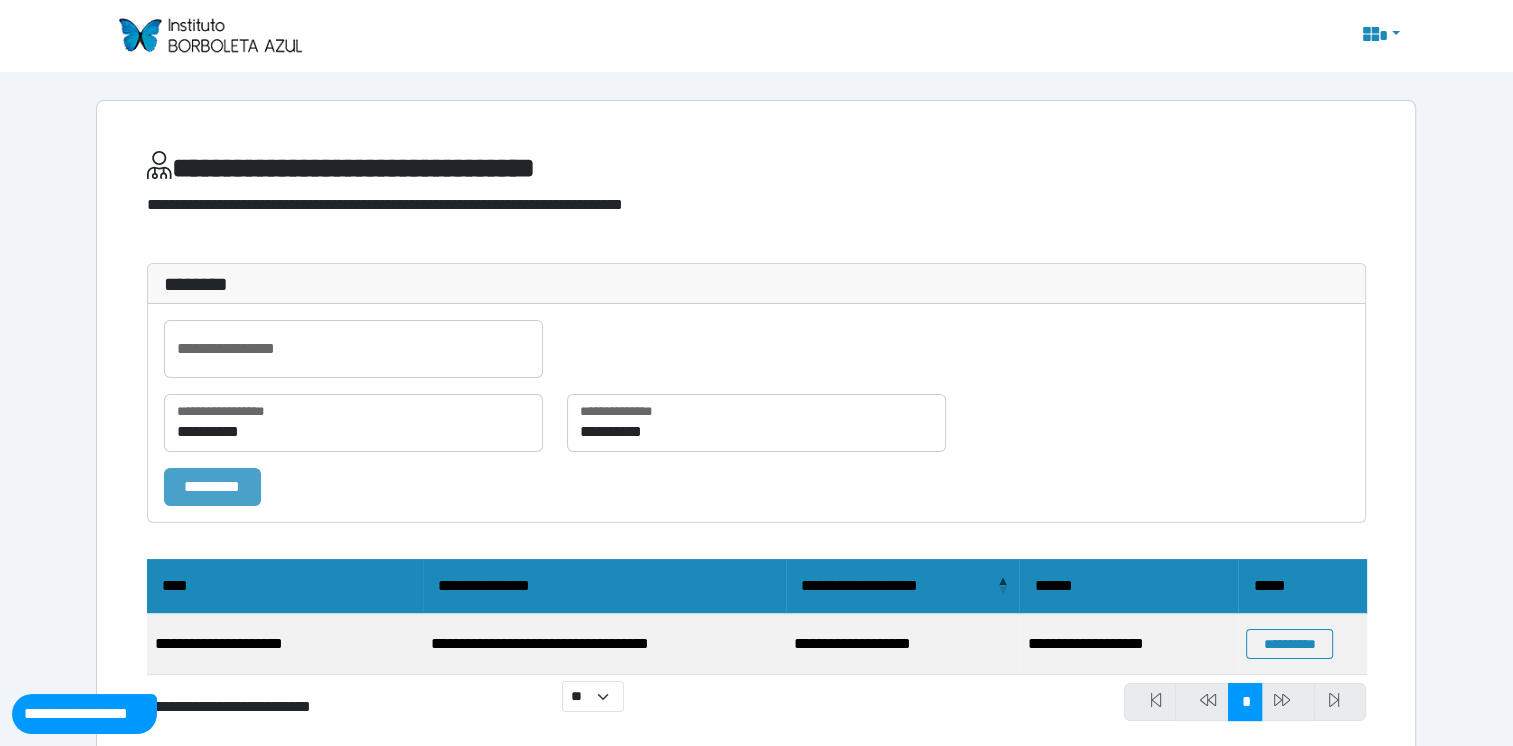click on "*********" at bounding box center [212, 487] 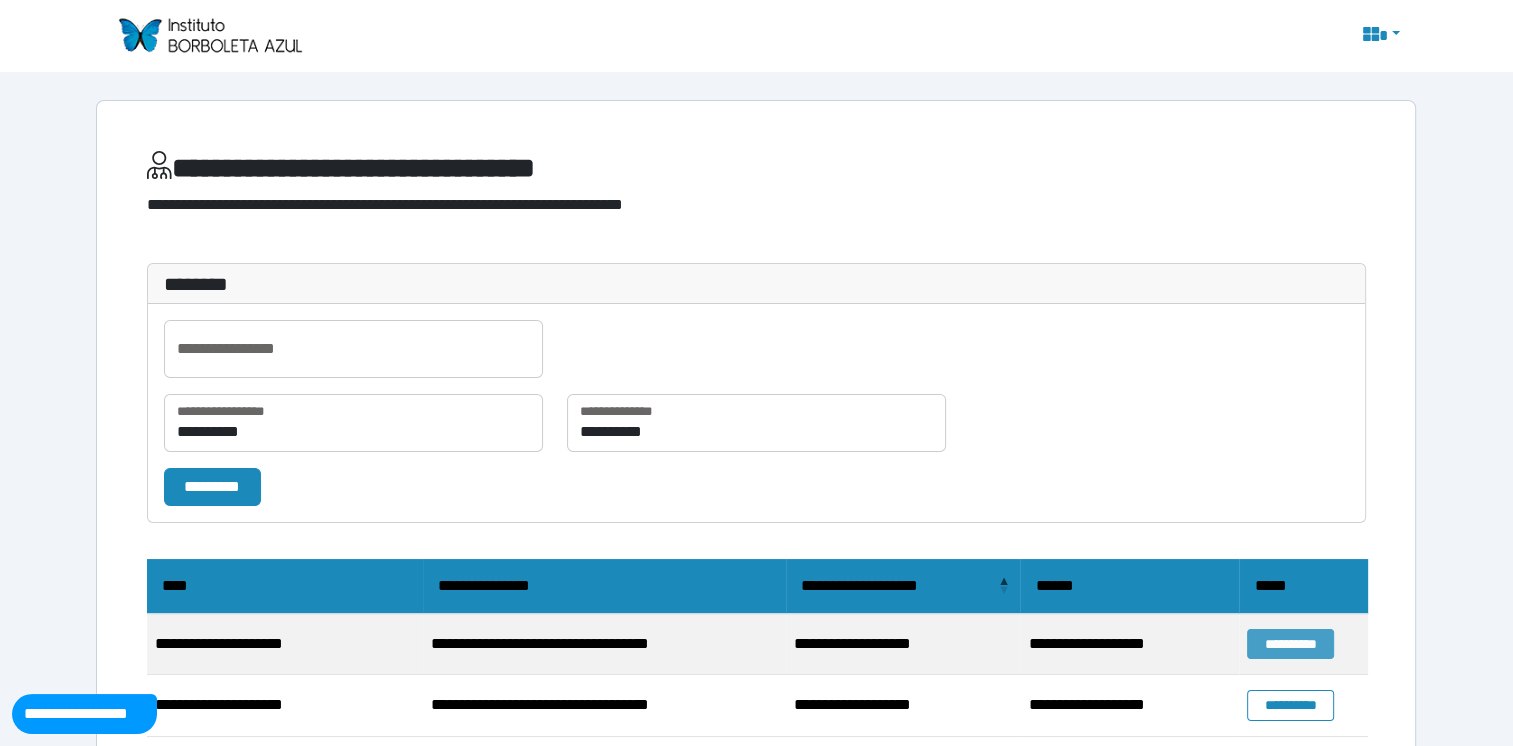 click on "**********" at bounding box center [1290, 644] 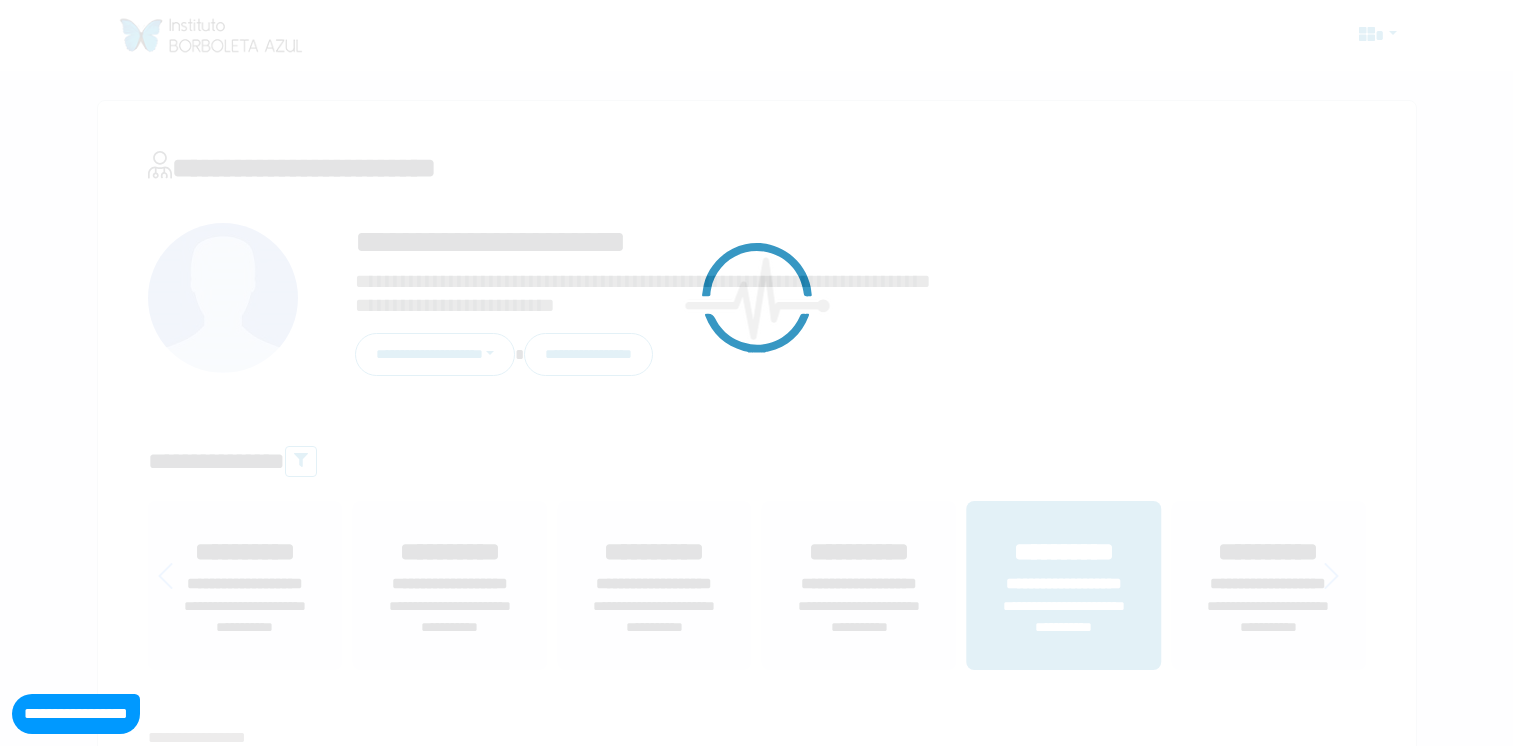 scroll, scrollTop: 0, scrollLeft: 0, axis: both 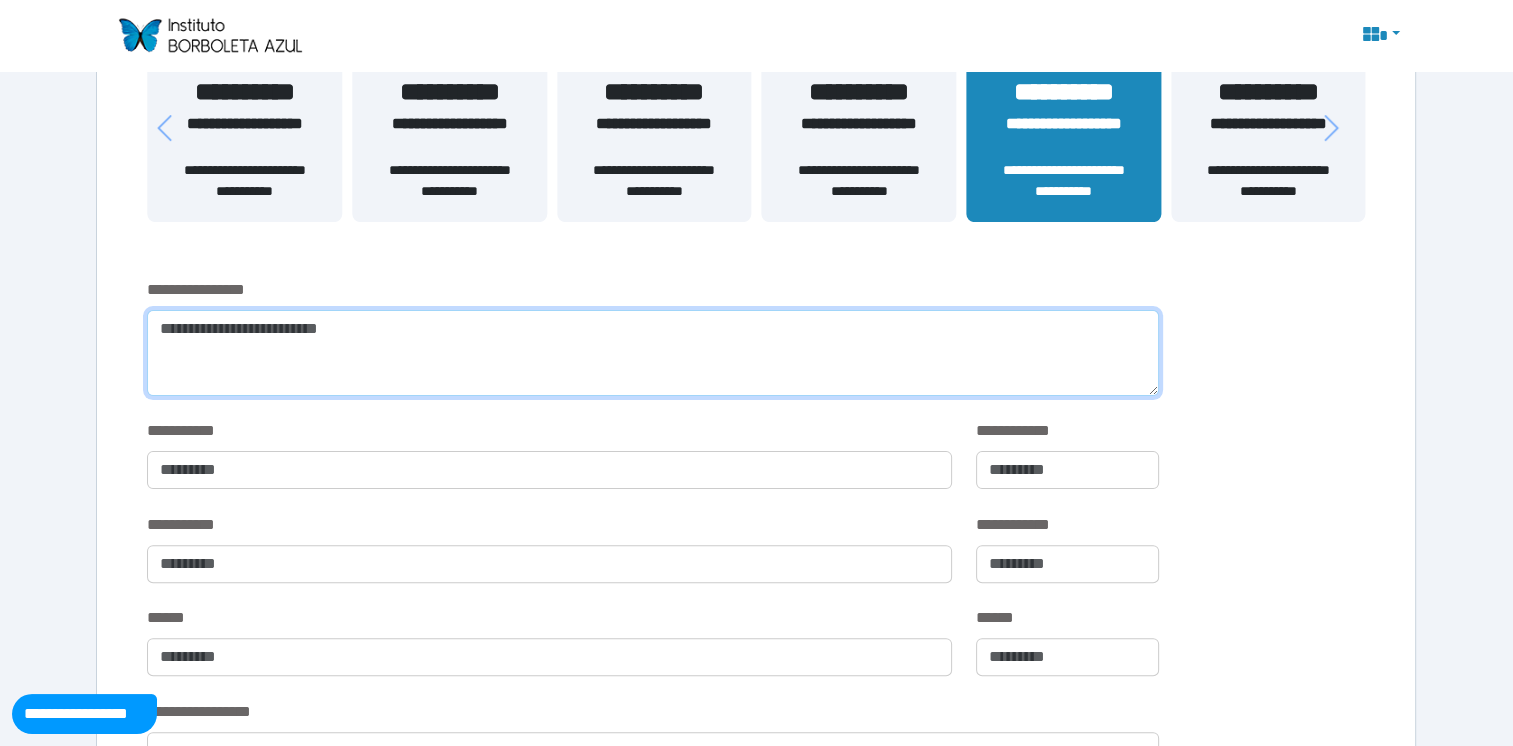 click at bounding box center (652, 353) 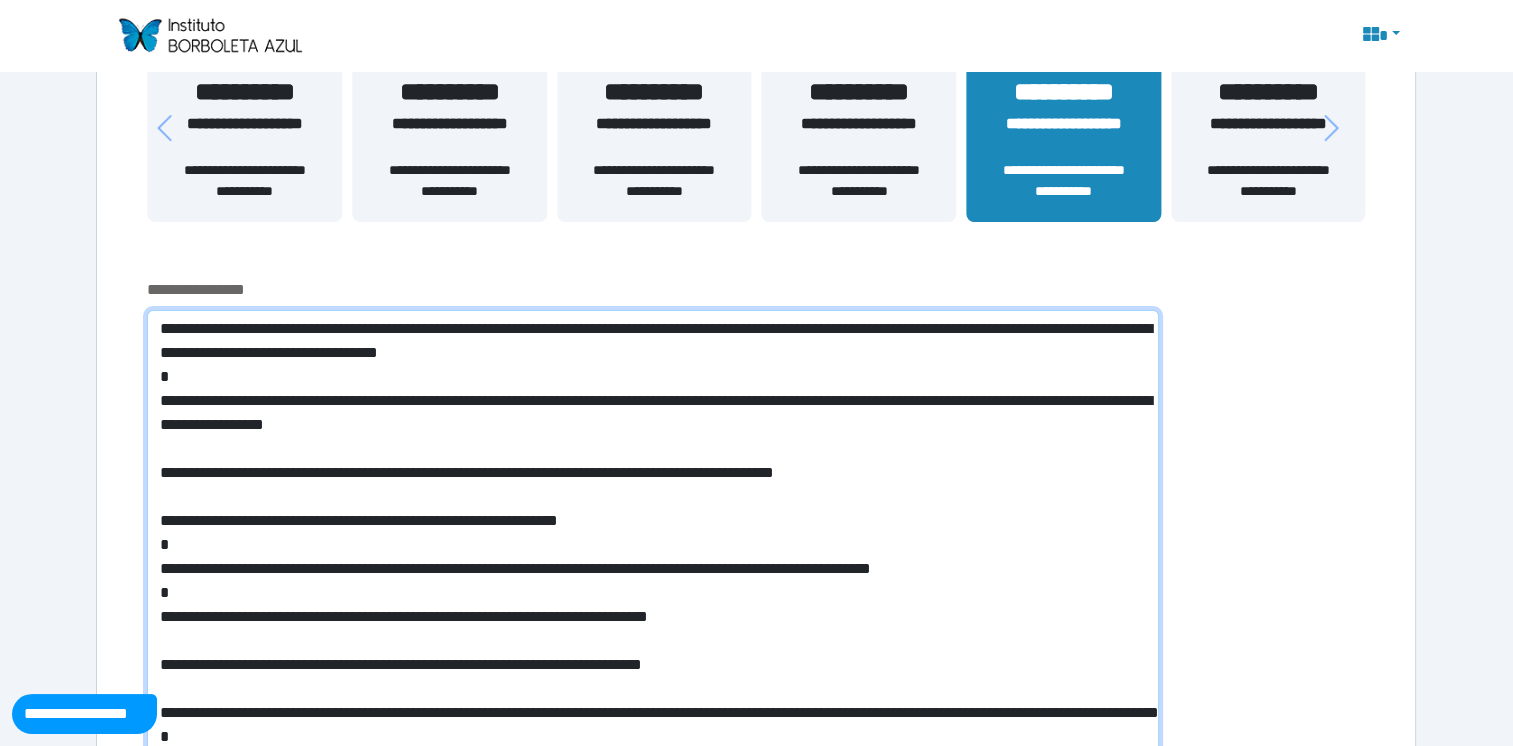 scroll, scrollTop: 0, scrollLeft: 0, axis: both 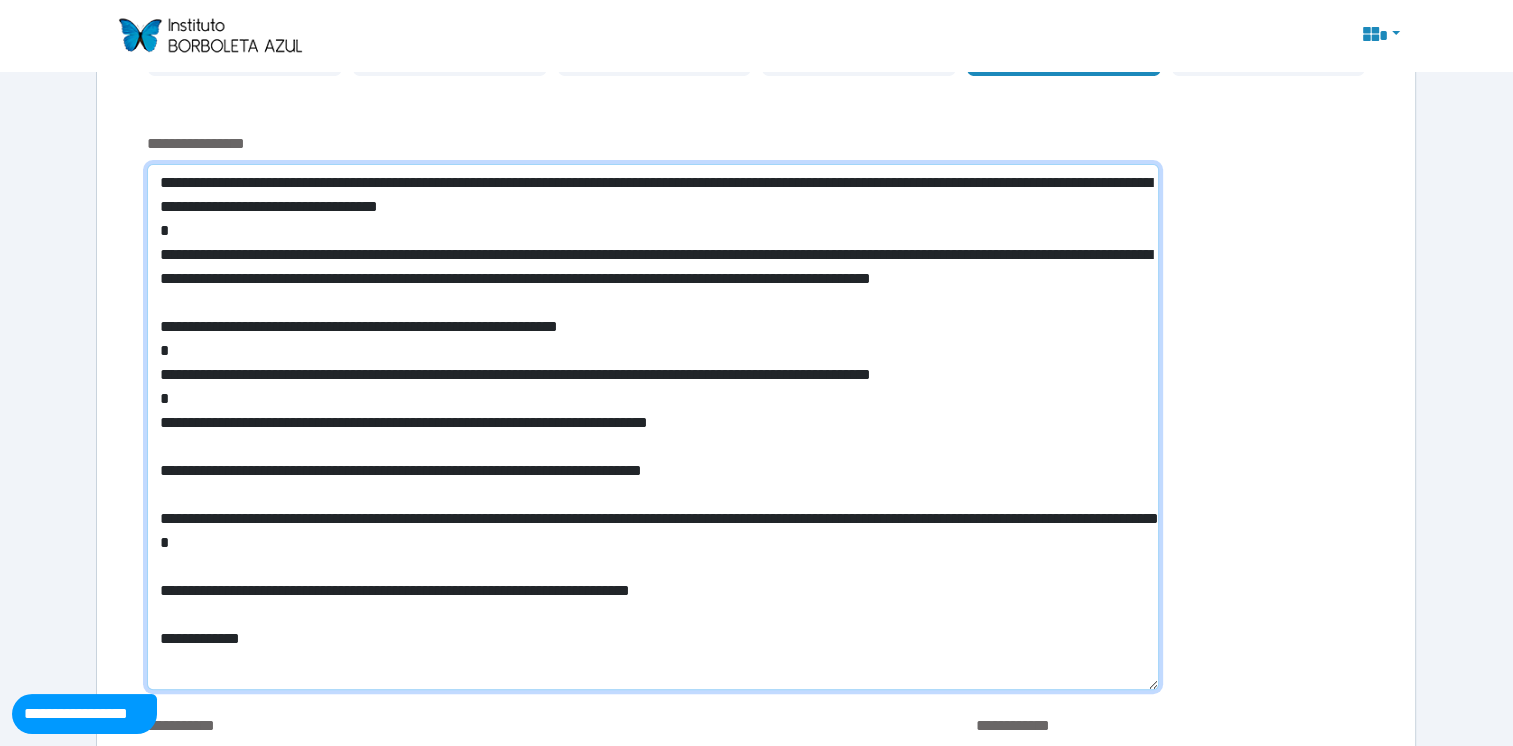 click at bounding box center (652, 427) 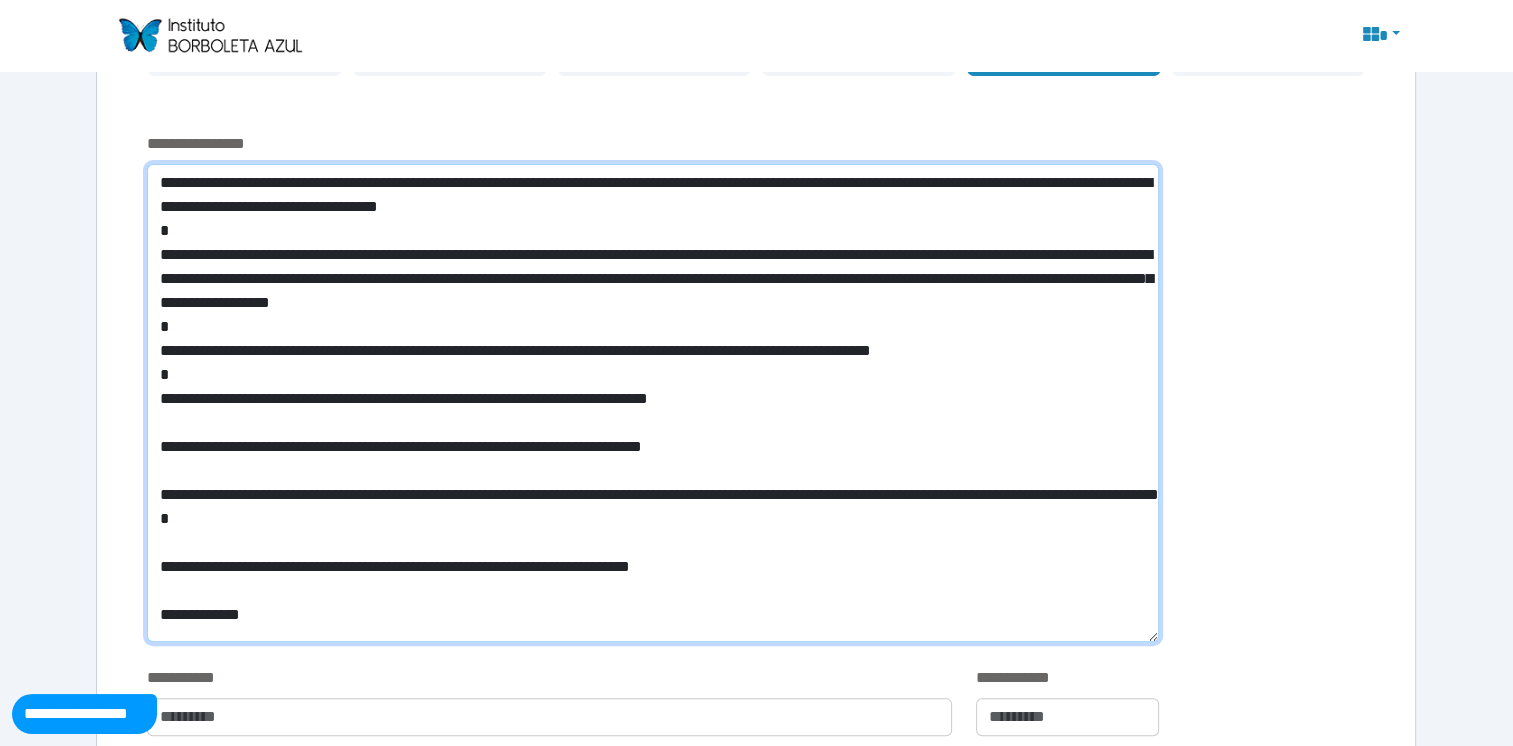 click at bounding box center [652, 403] 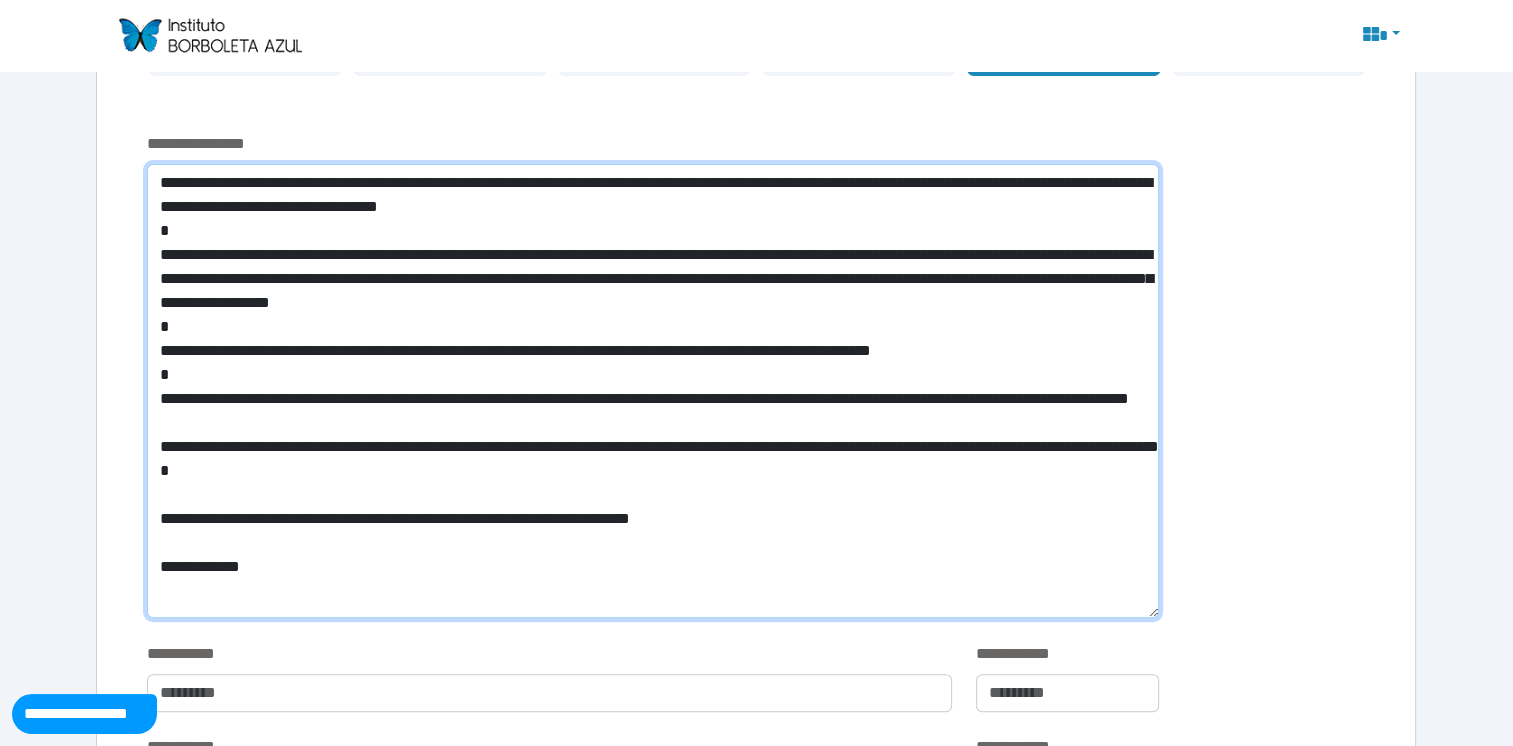 click at bounding box center (652, 391) 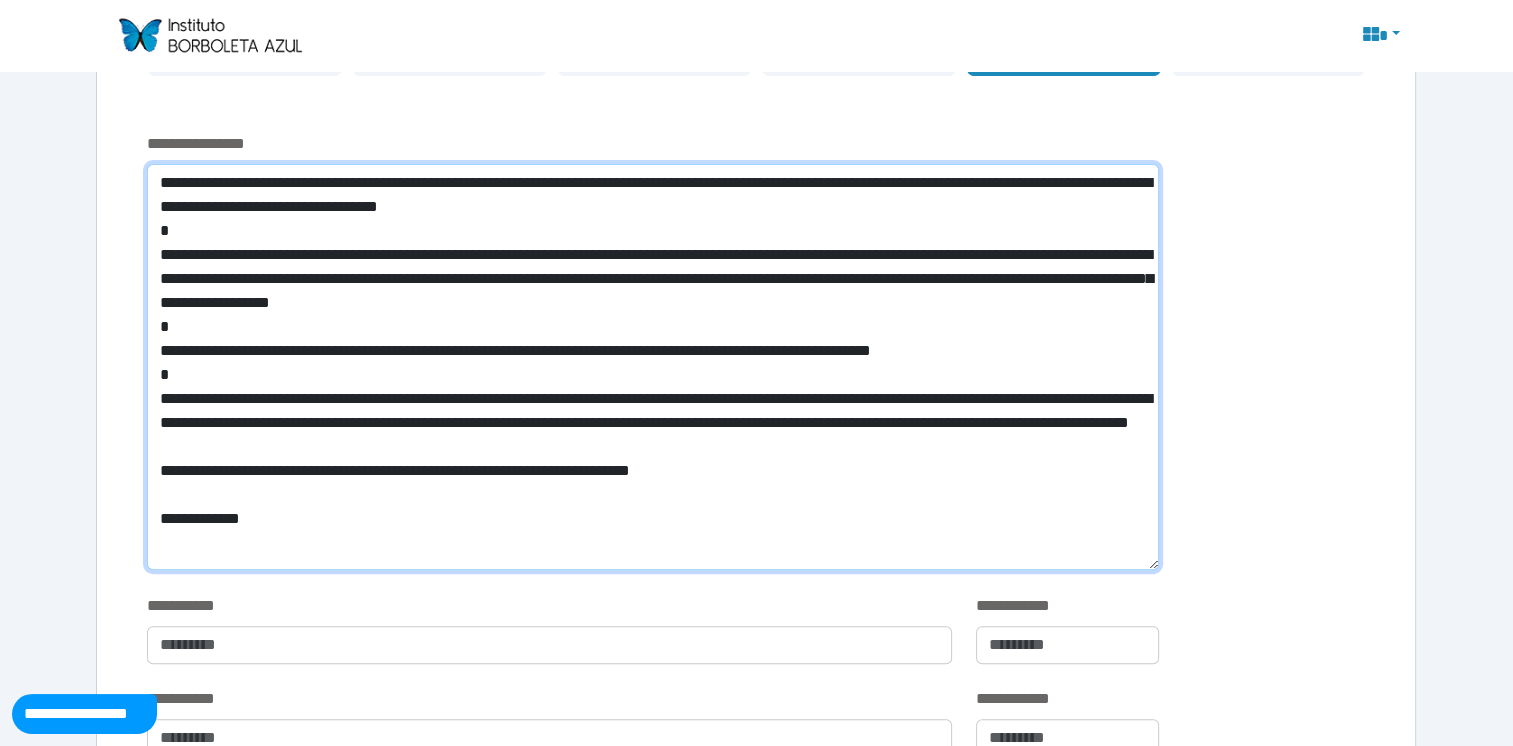 click at bounding box center [652, 367] 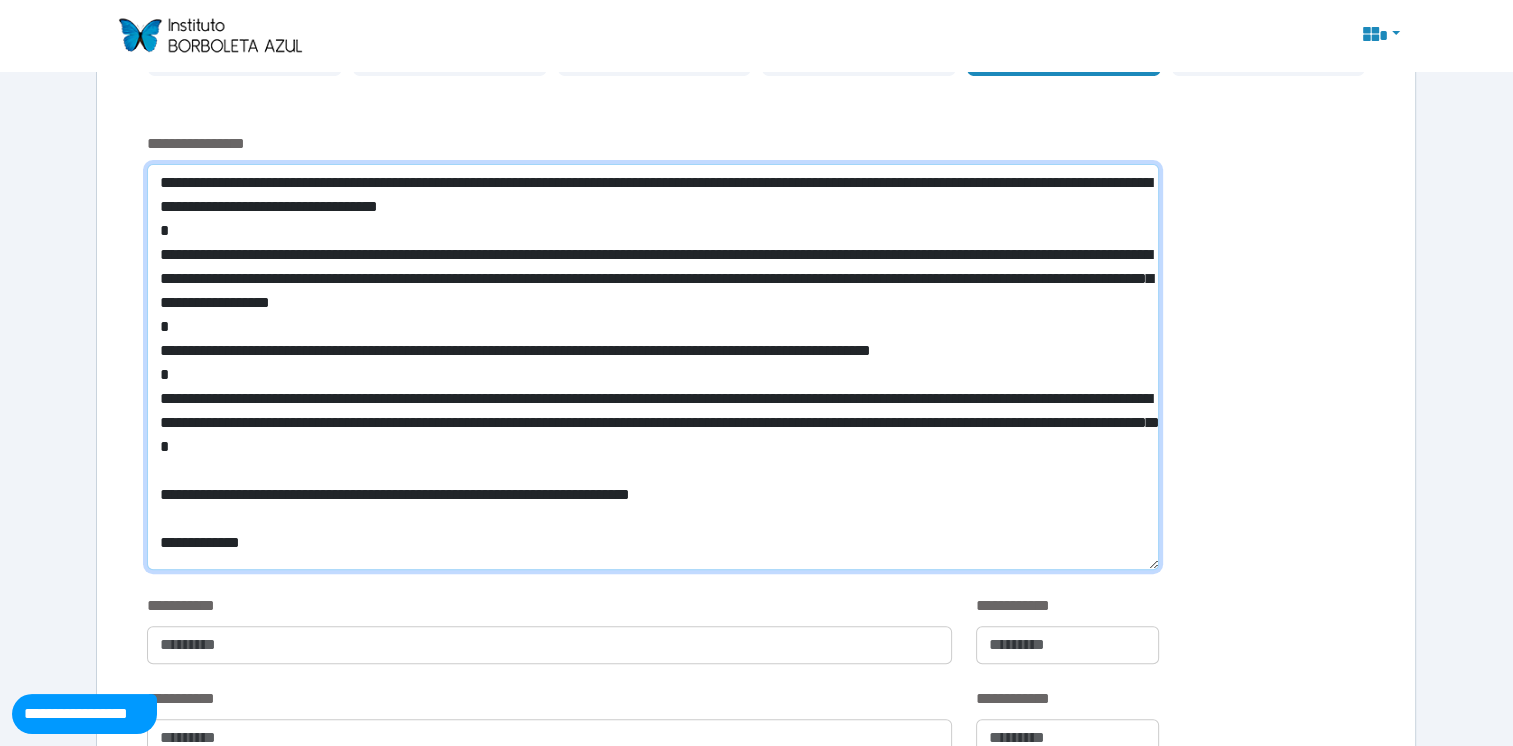 drag, startPoint x: 217, startPoint y: 421, endPoint x: 680, endPoint y: 417, distance: 463.01727 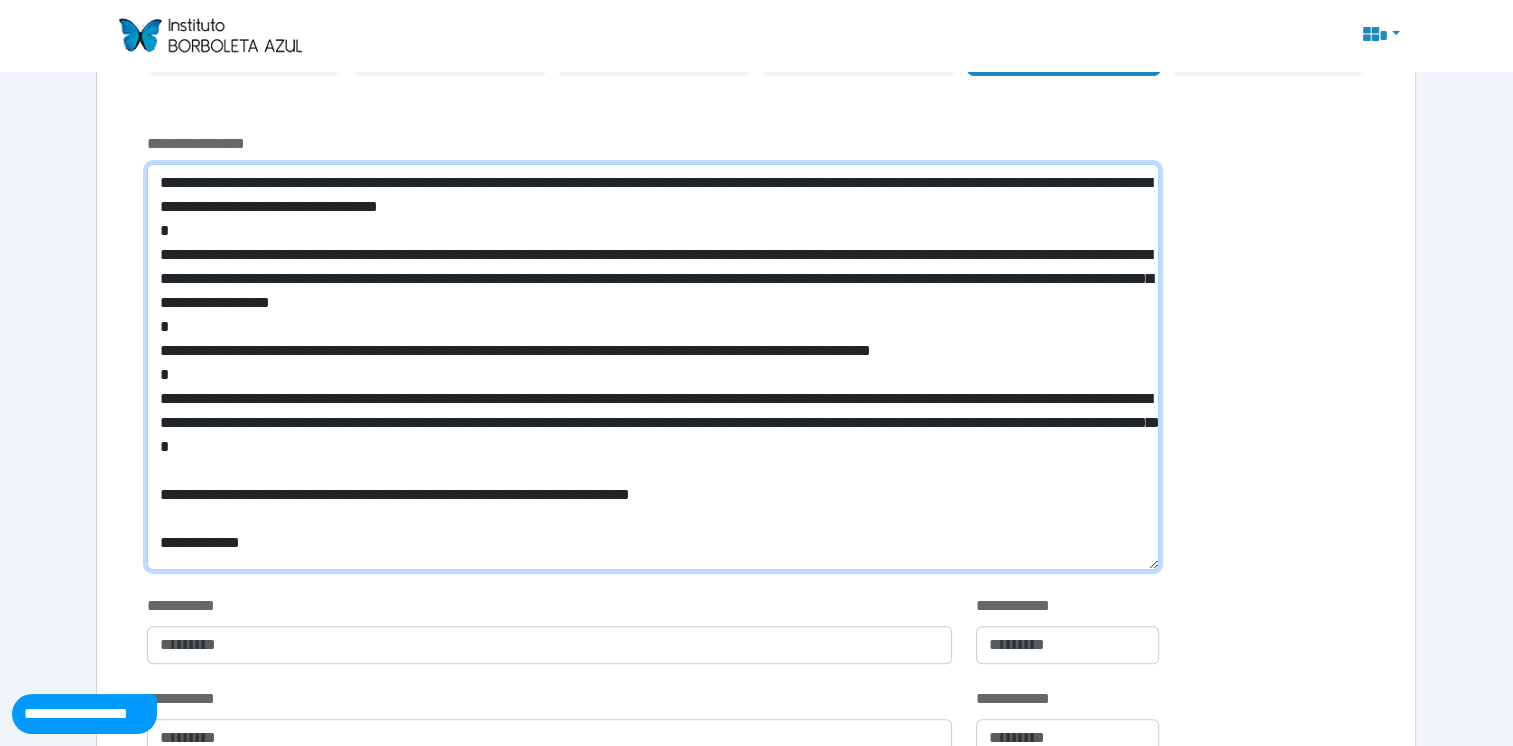 click at bounding box center (652, 367) 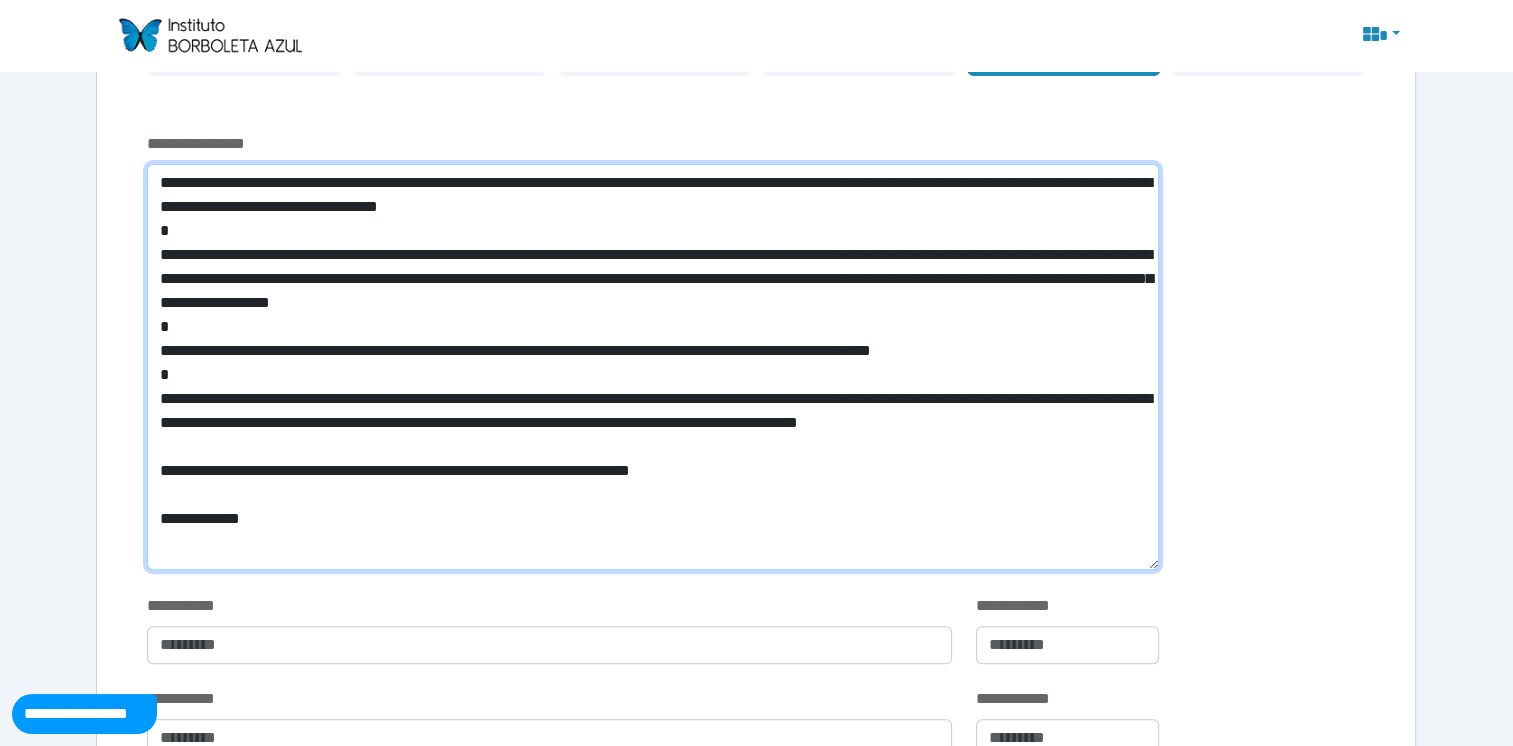 click at bounding box center (652, 367) 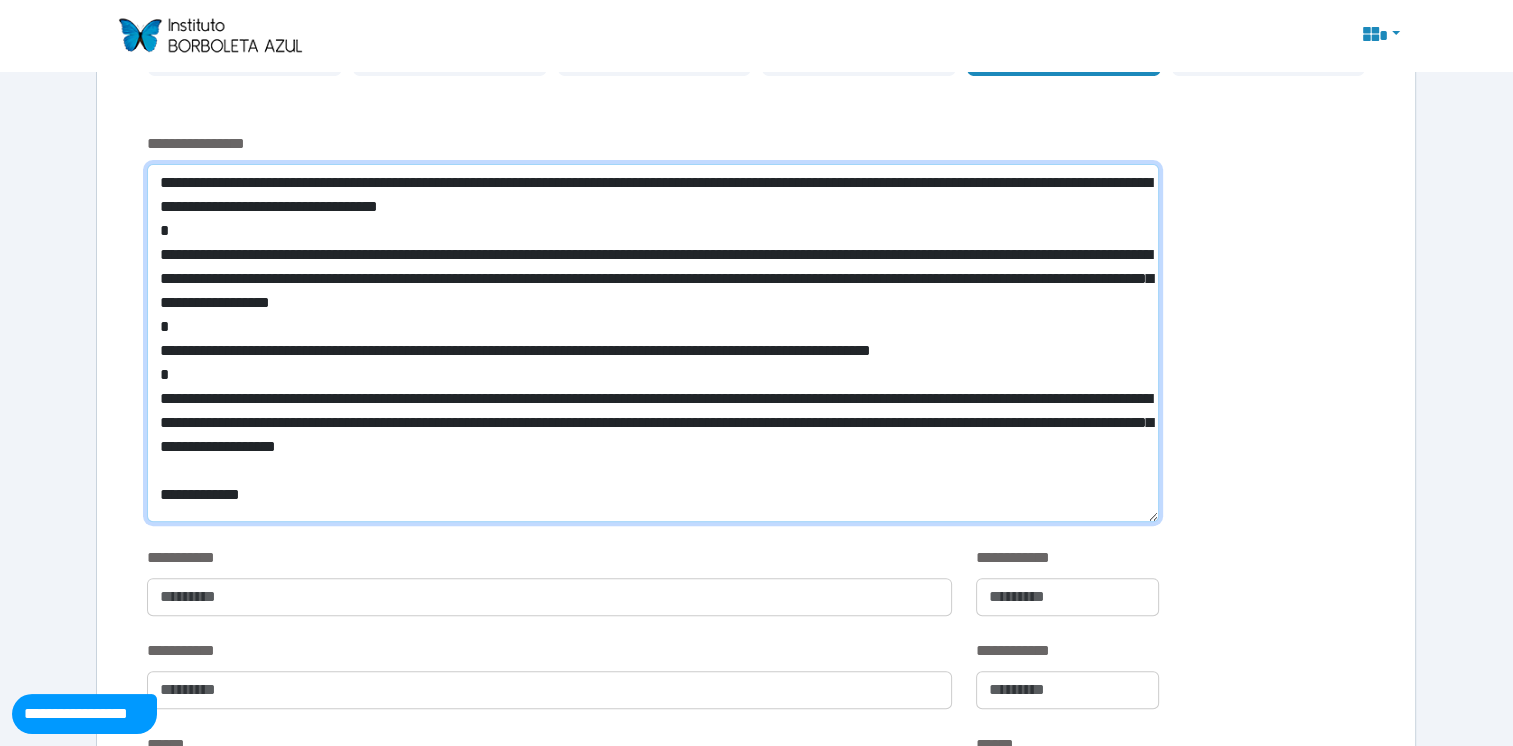 drag, startPoint x: 281, startPoint y: 506, endPoint x: 152, endPoint y: 507, distance: 129.00388 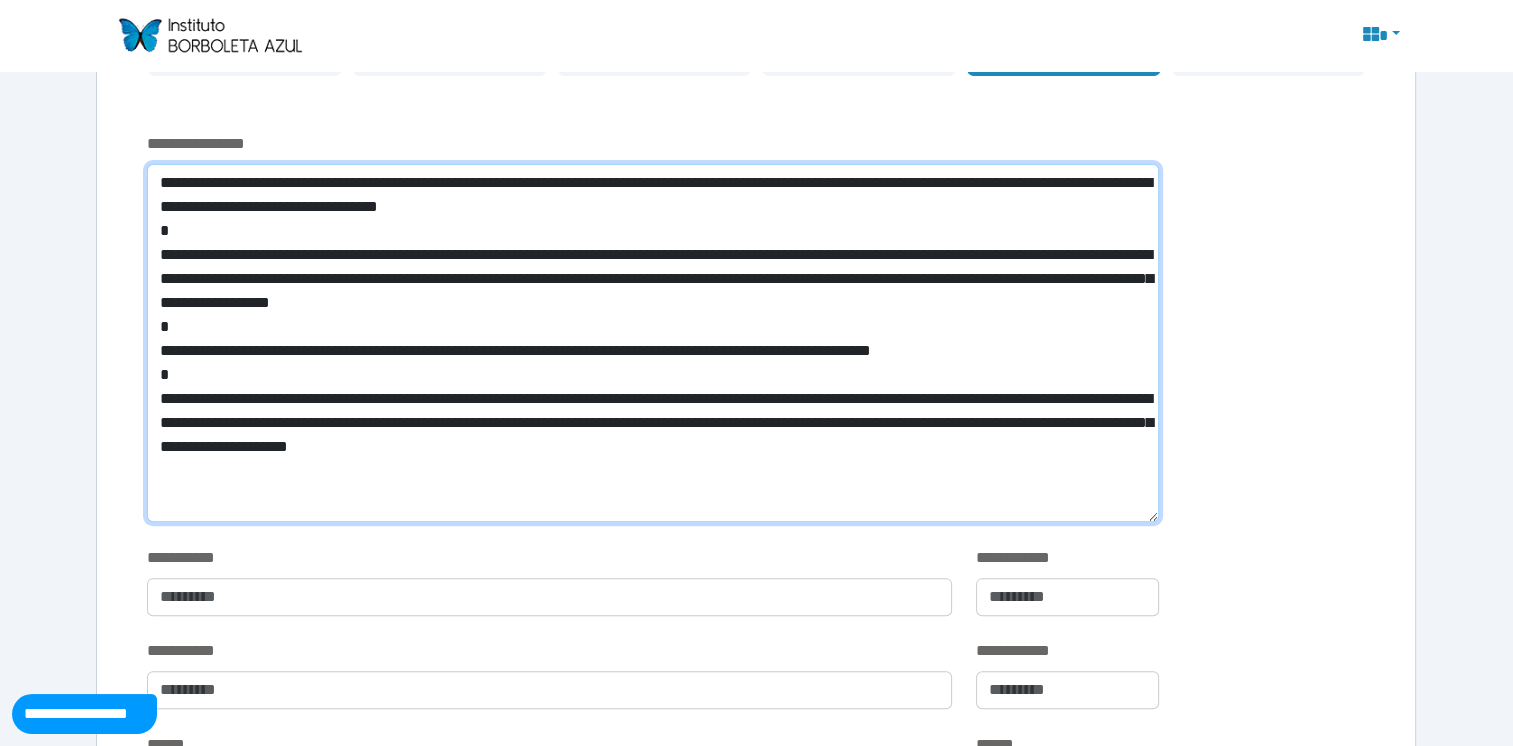 drag, startPoint x: 801, startPoint y: 455, endPoint x: 0, endPoint y: 33, distance: 905.36456 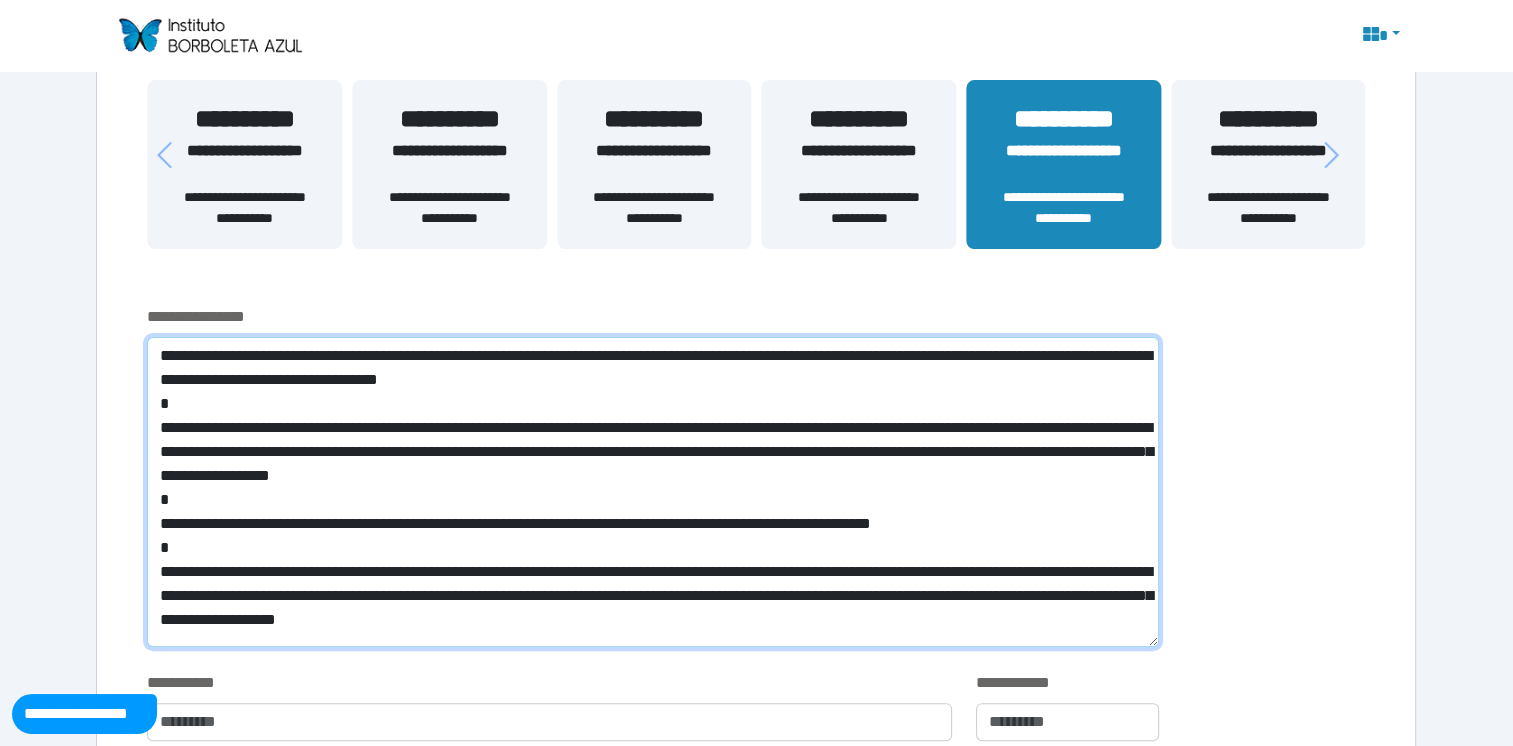 scroll, scrollTop: 484, scrollLeft: 0, axis: vertical 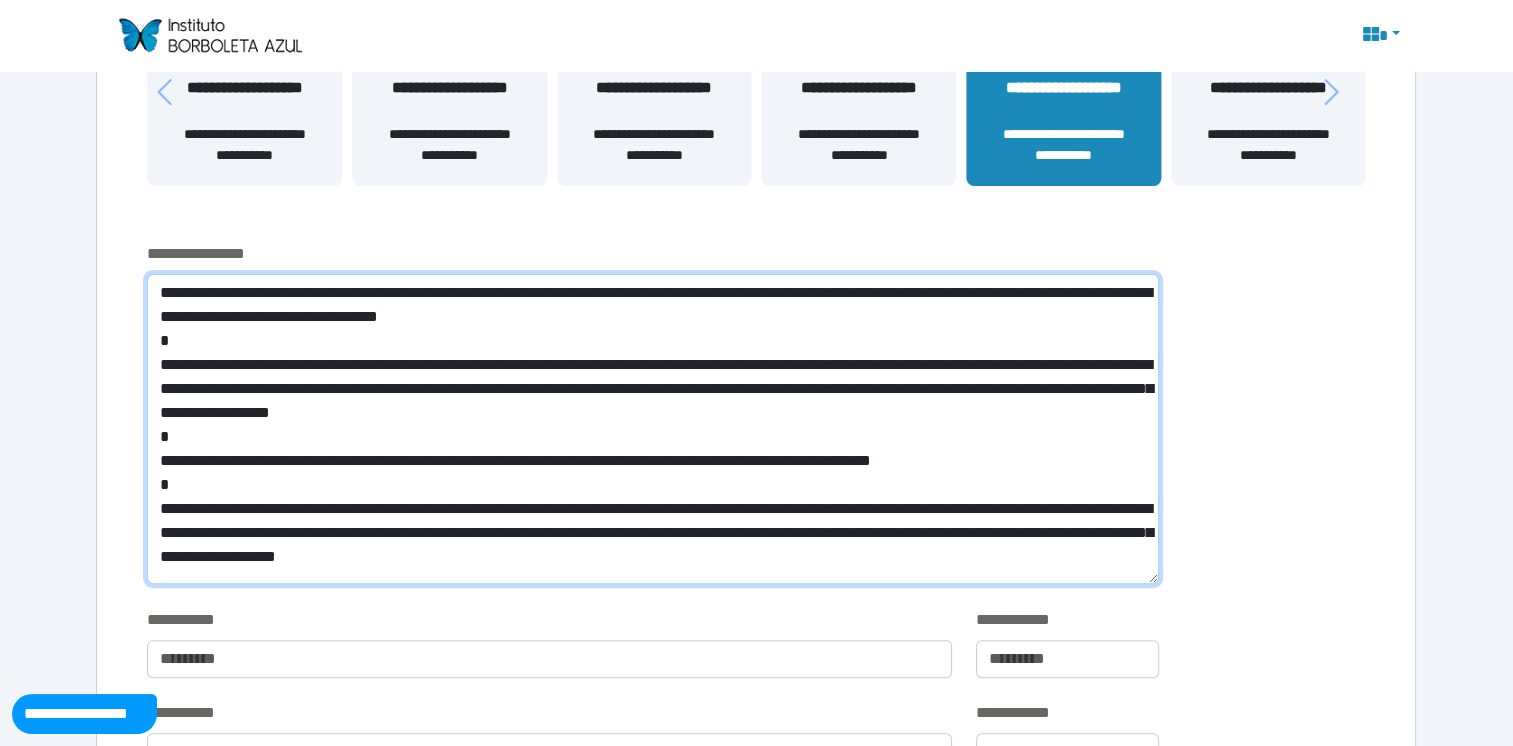 click at bounding box center (652, 429) 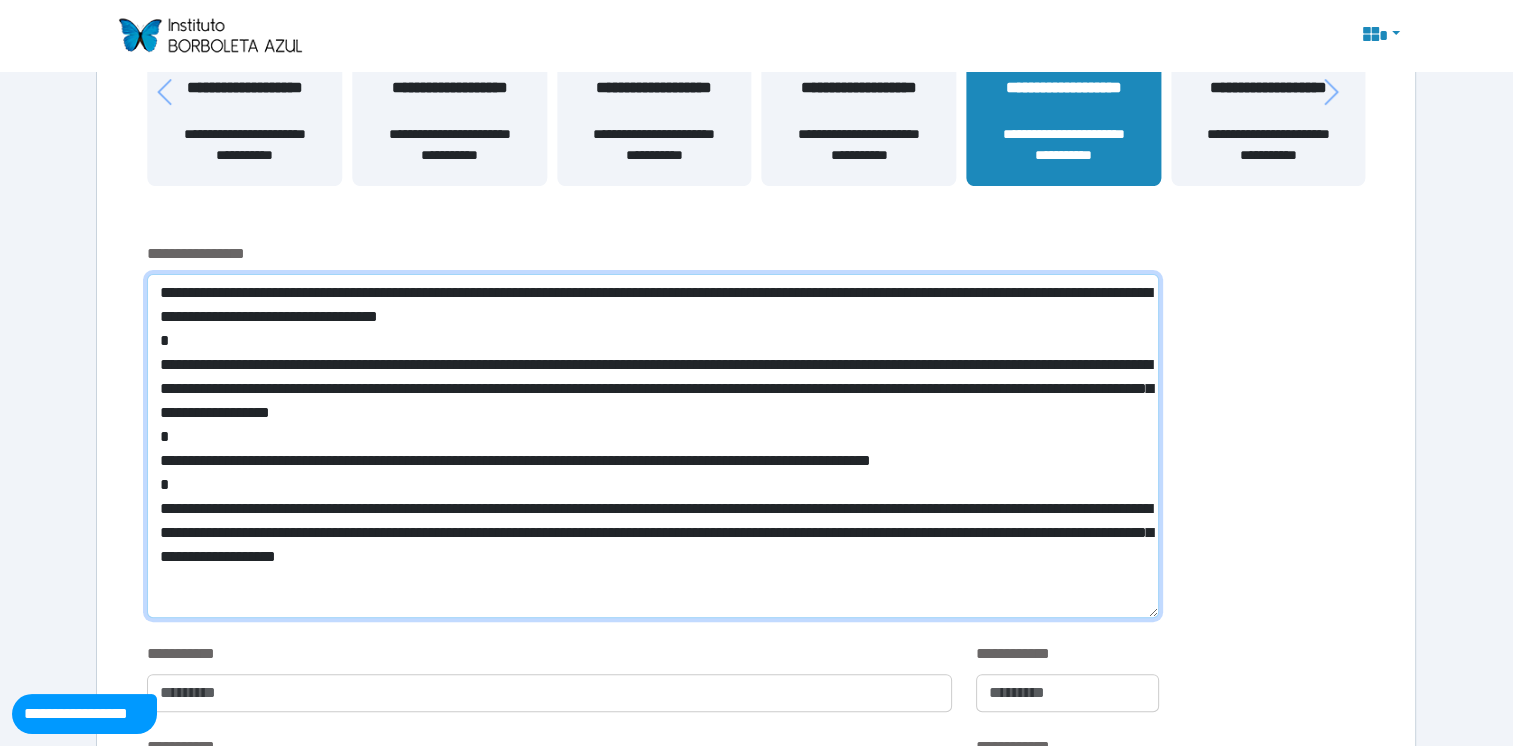 drag, startPoint x: 1156, startPoint y: 578, endPoint x: 1172, endPoint y: 613, distance: 38.483765 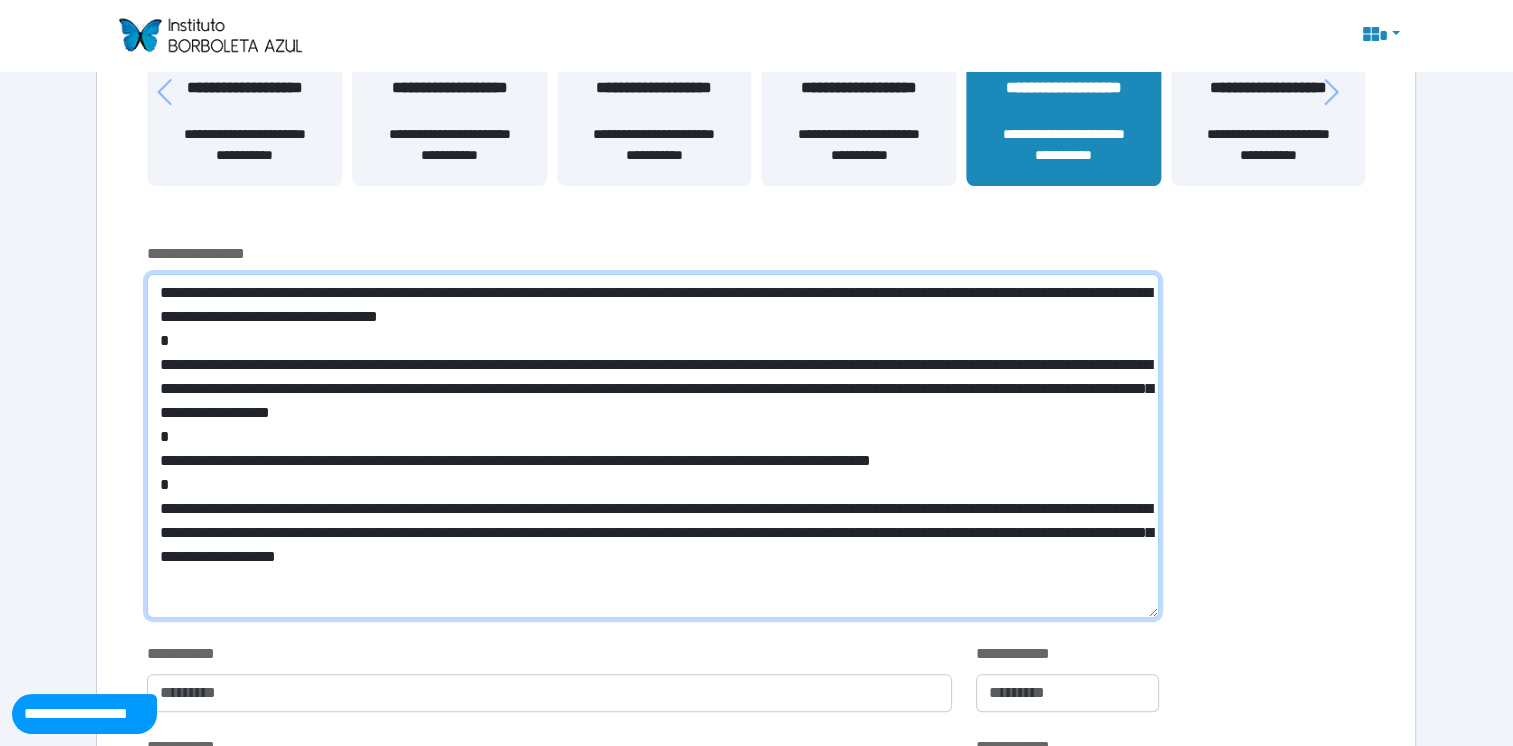 click on "**********" at bounding box center [756, 442] 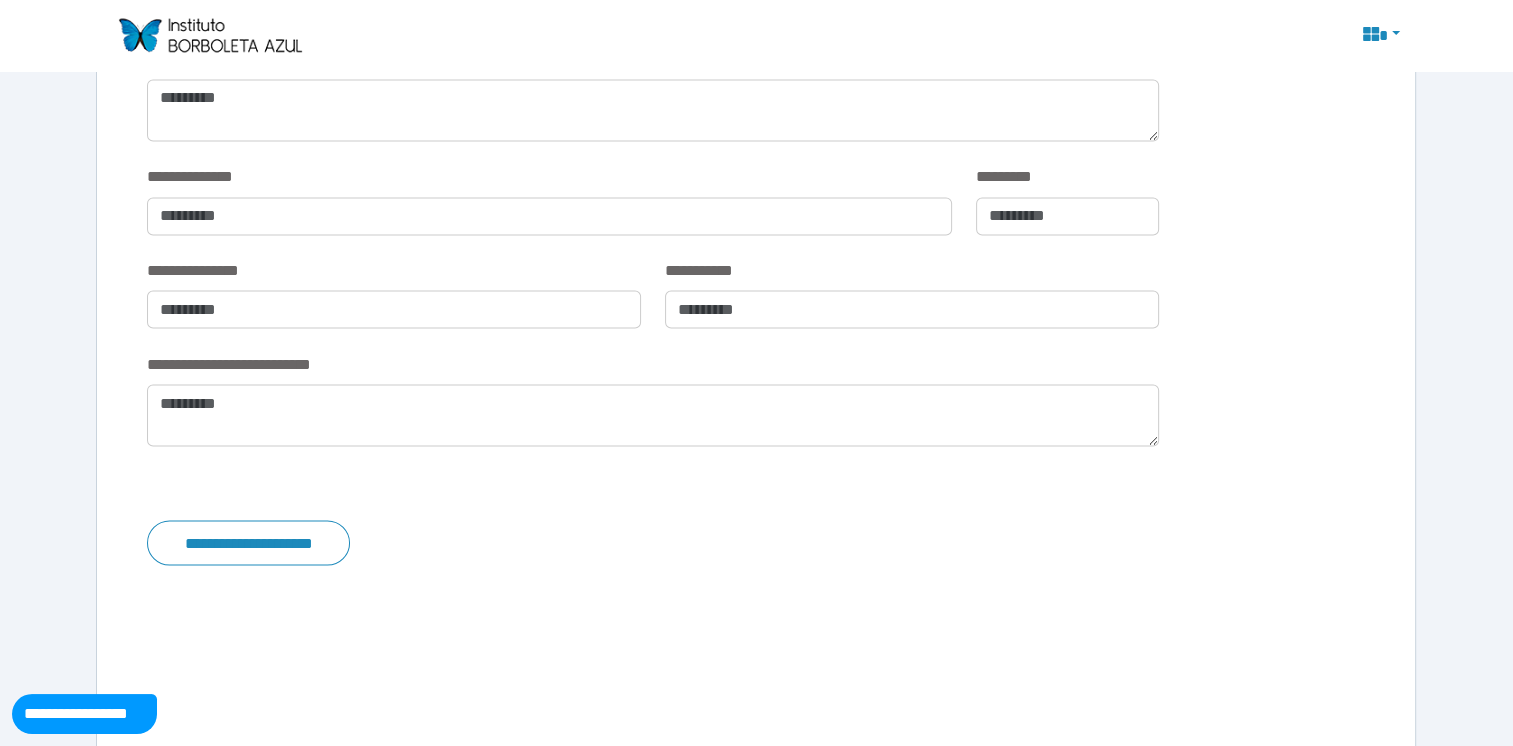scroll, scrollTop: 3555, scrollLeft: 0, axis: vertical 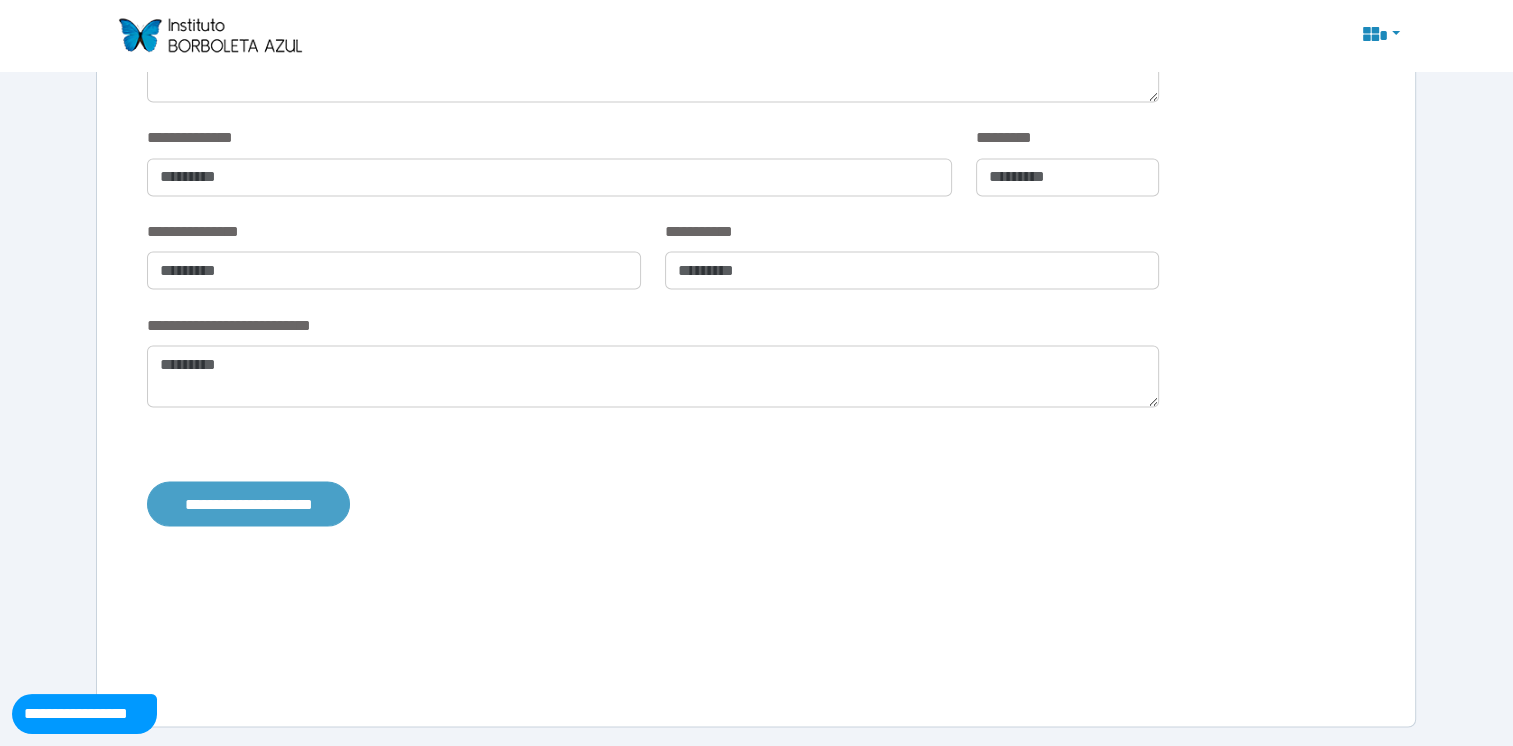 type on "**********" 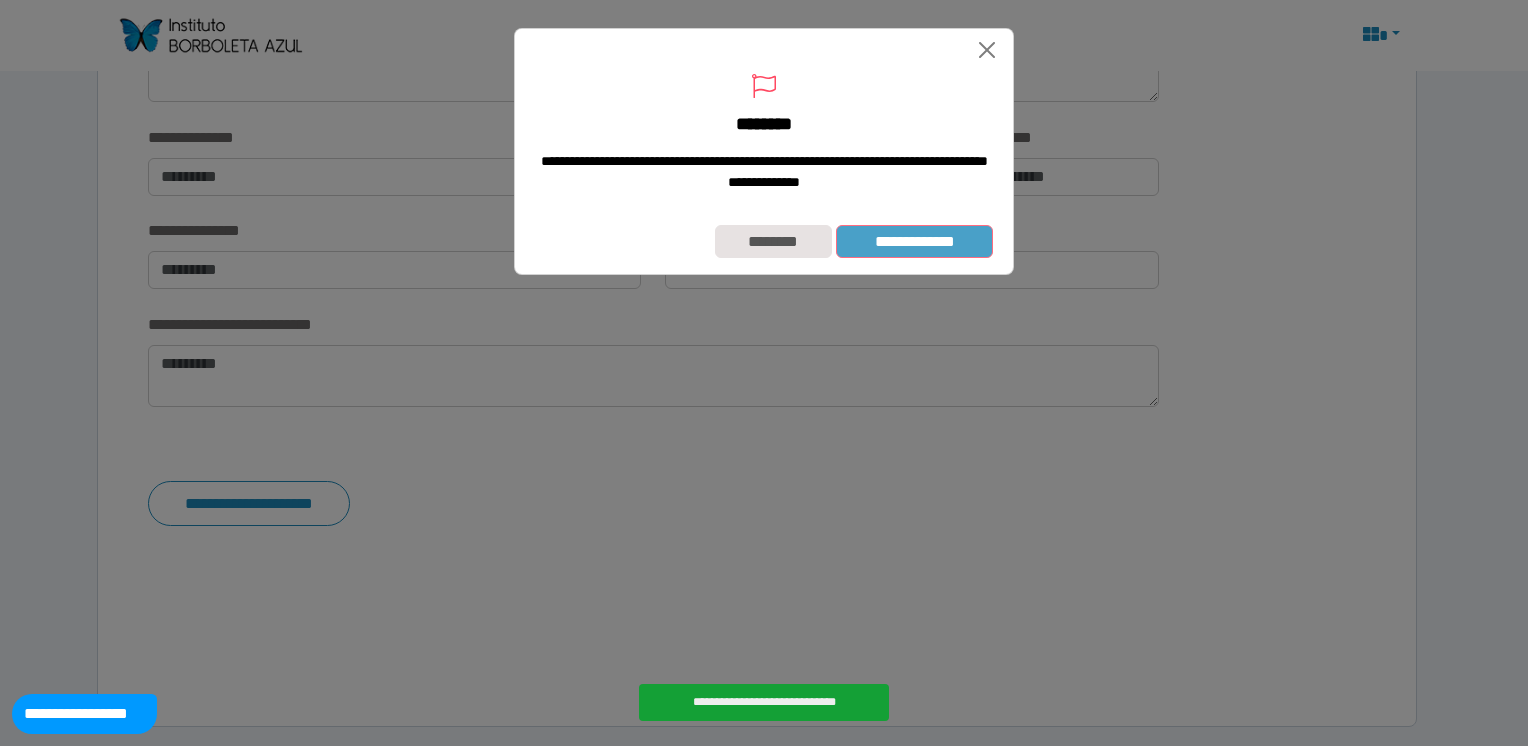 click on "**********" at bounding box center [914, 242] 